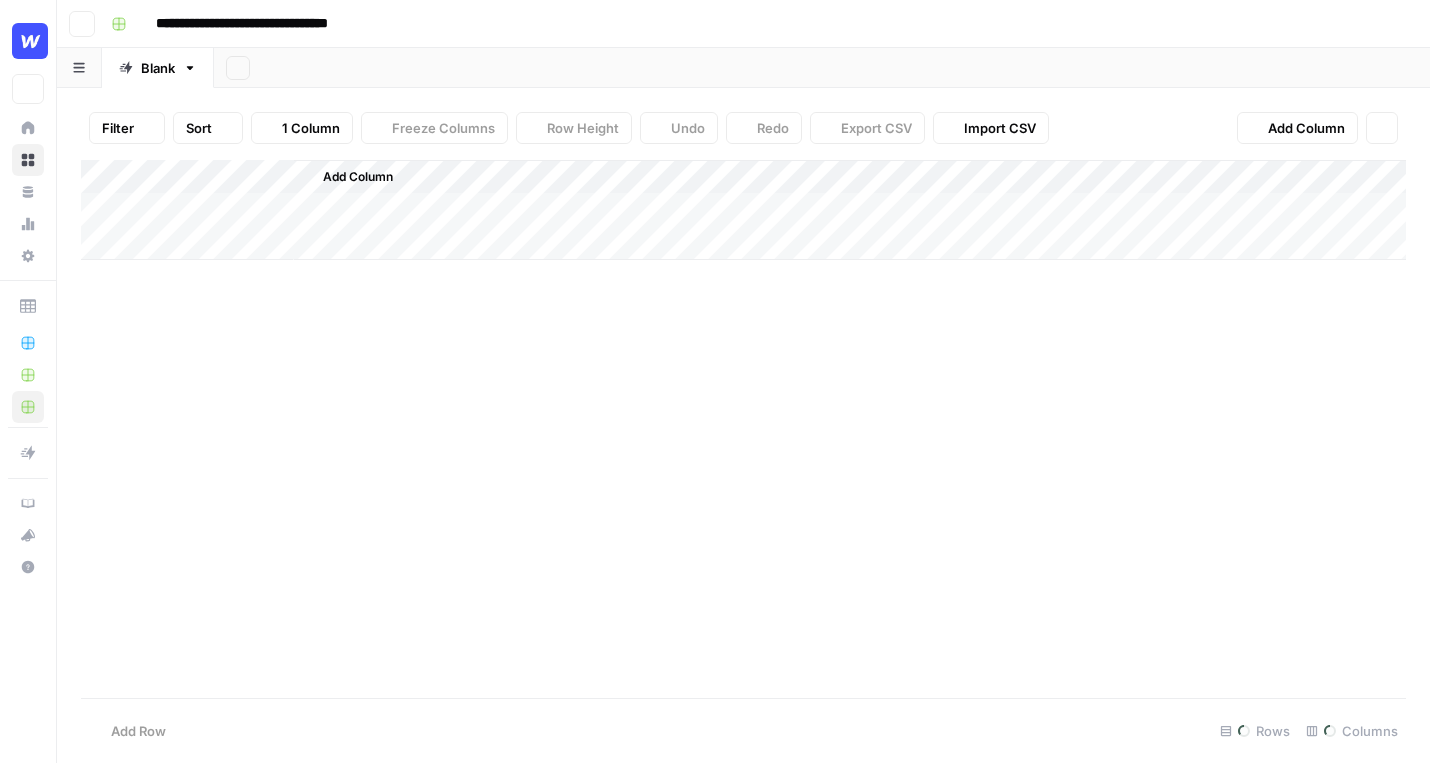 scroll, scrollTop: 0, scrollLeft: 0, axis: both 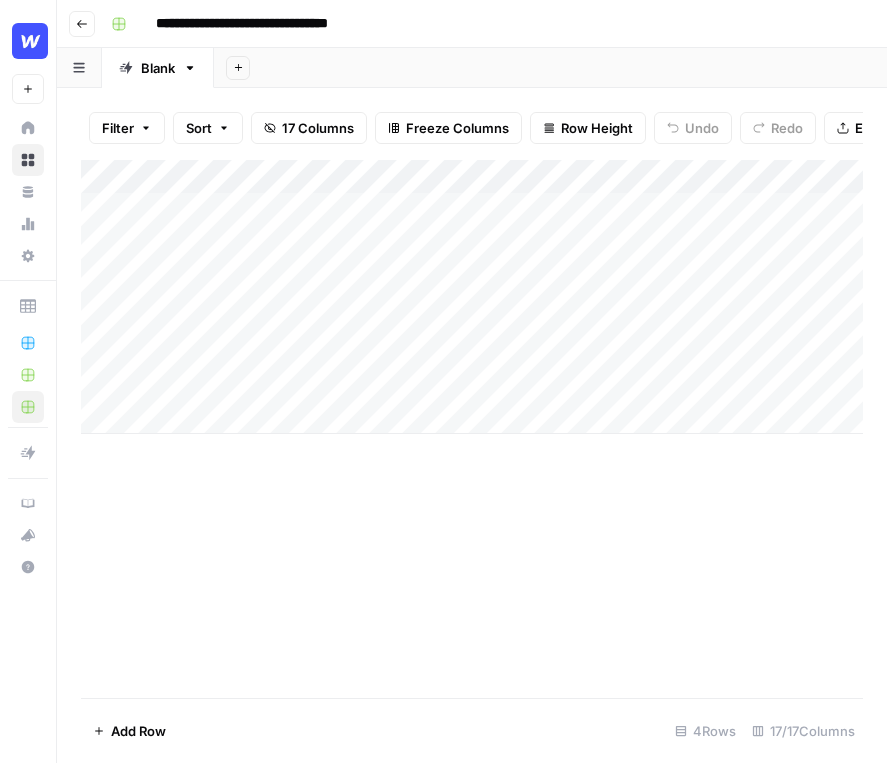 click on "Filter Sort 17 Columns Freeze Columns Row Height Undo Redo Export CSV Import CSV Add Column Search Add Column Add Row 4  Rows 17/17  Columns" at bounding box center (472, 425) 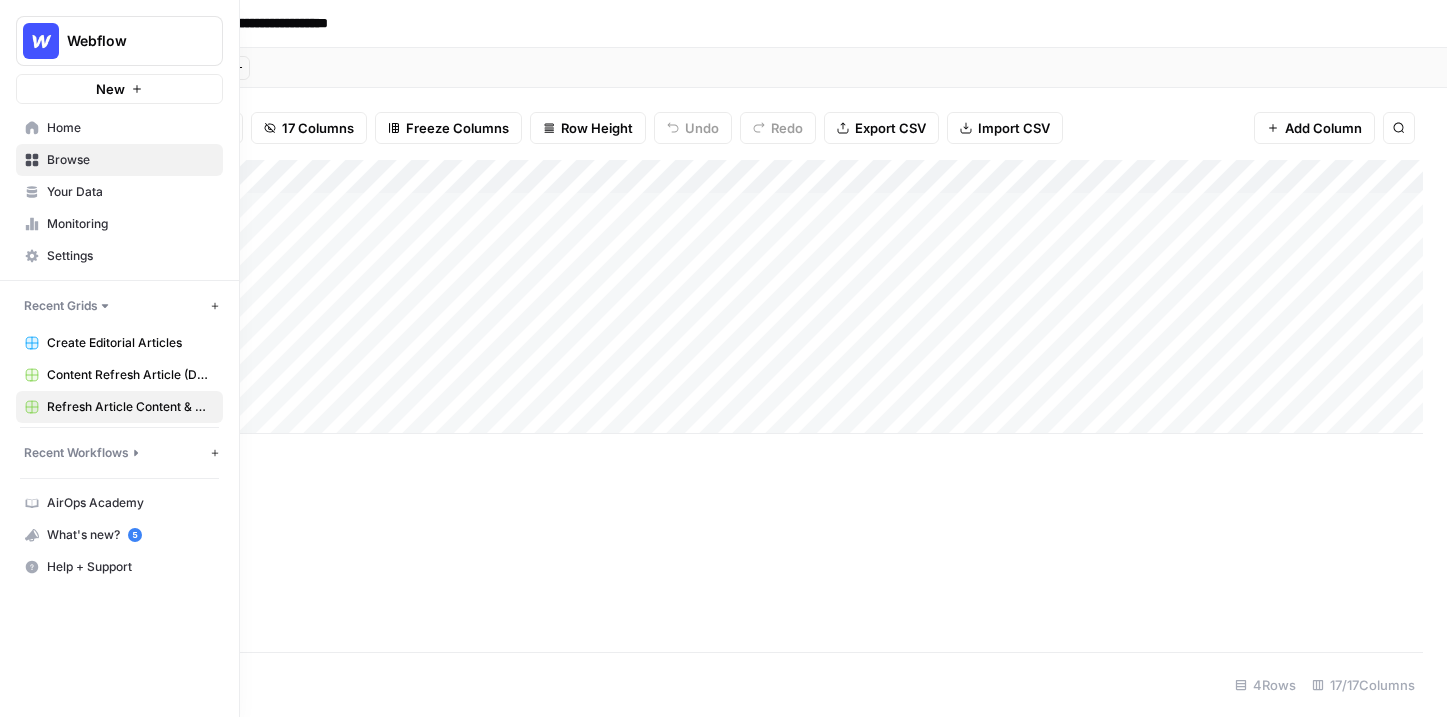 click 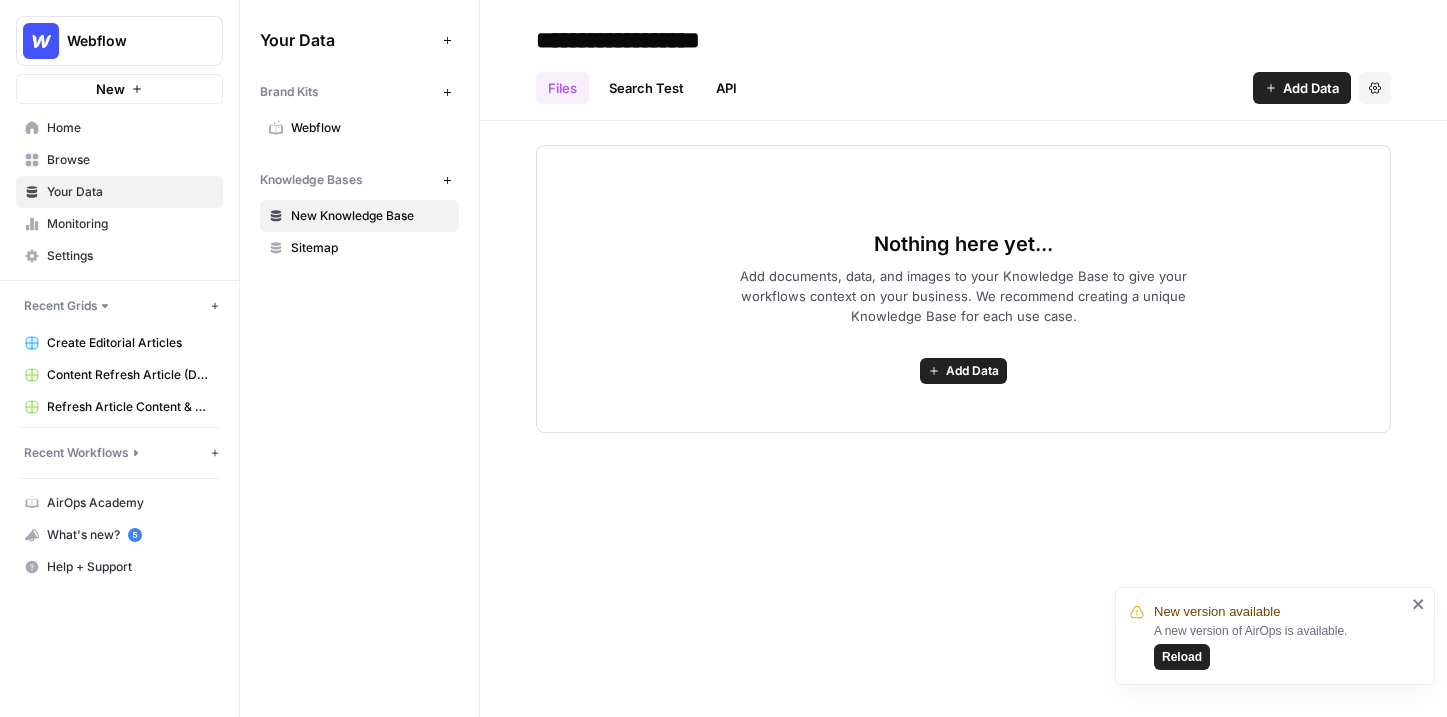 click on "Webflow" at bounding box center [370, 128] 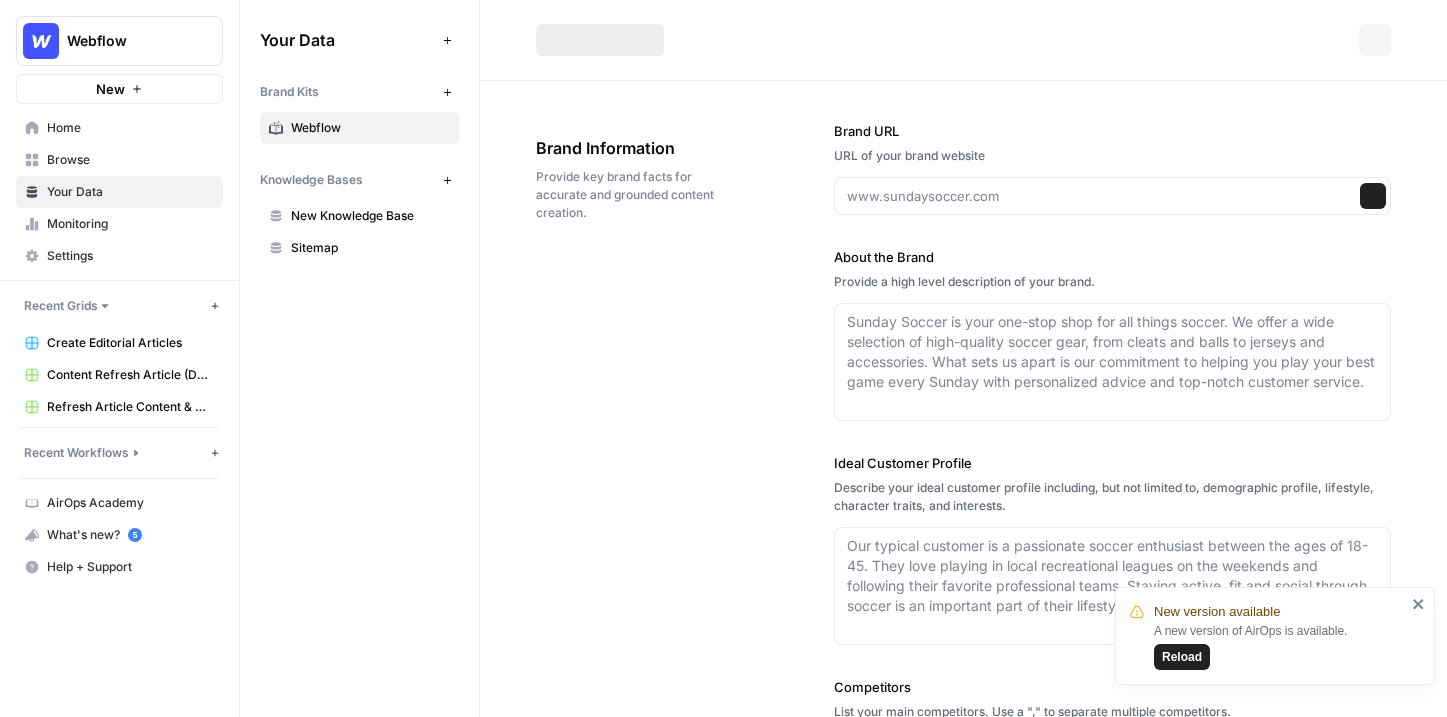 type on "webflow.com" 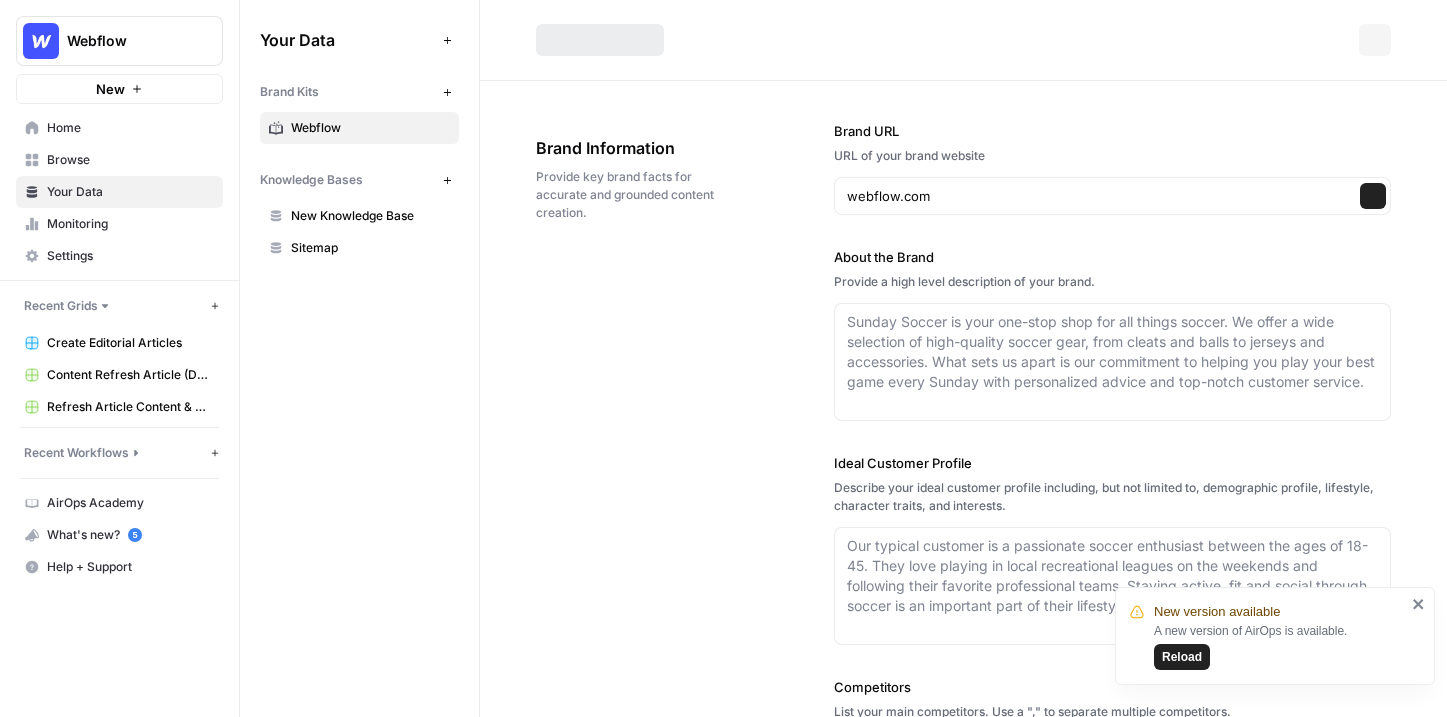 type on "Webflow is a leading website experience platform that empowers marketers, designers, and developers to collaboratively build, manage, and optimize custom websites without the need for extensive coding. By combining a visual-first interface with the flexibility of custom code, Webflow enables users to create sophisticated, responsive, and high-performing web experiences. The platform also offers tools for content management, AI-powered personalization, SEO, and integrations with other technologies, making it a comprehensive solution for modern web development. Trusted by top companies worldwide, Webflow is designed to streamline workflows and deliver results." 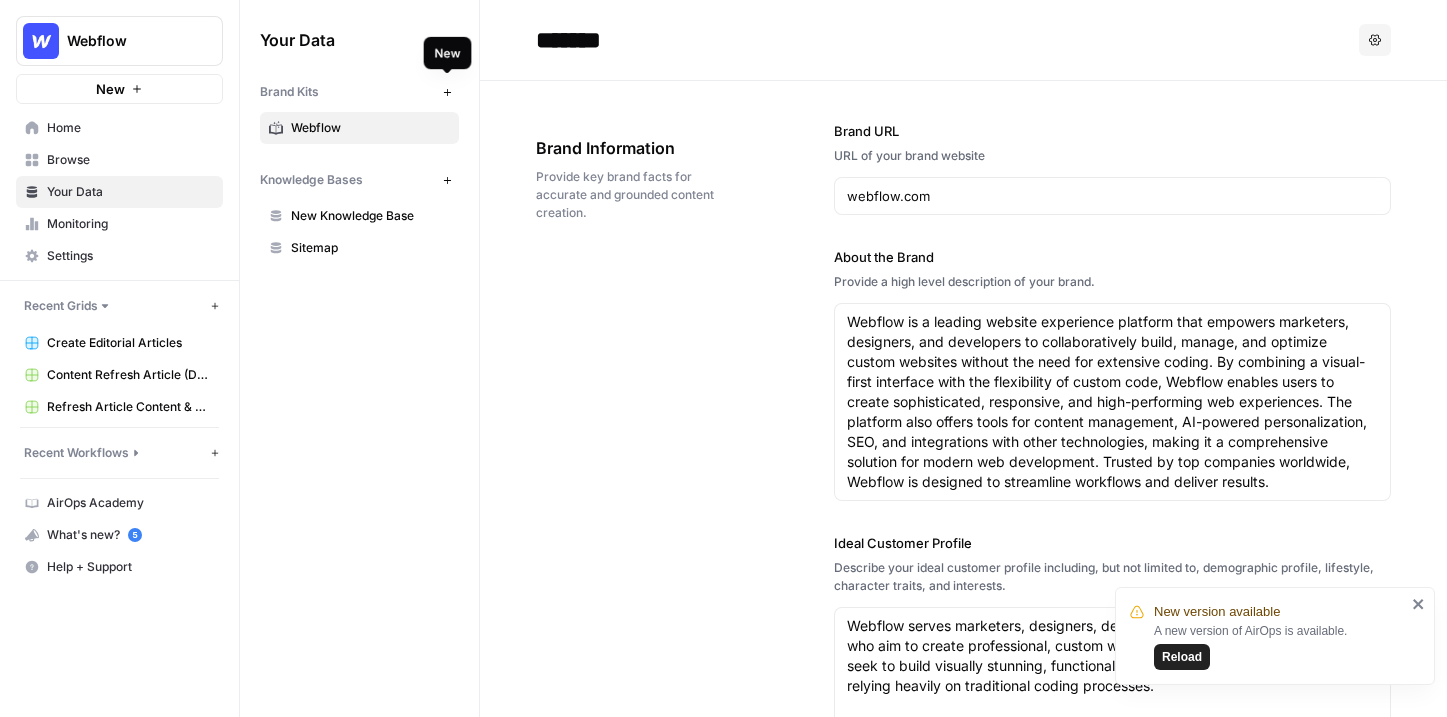 click 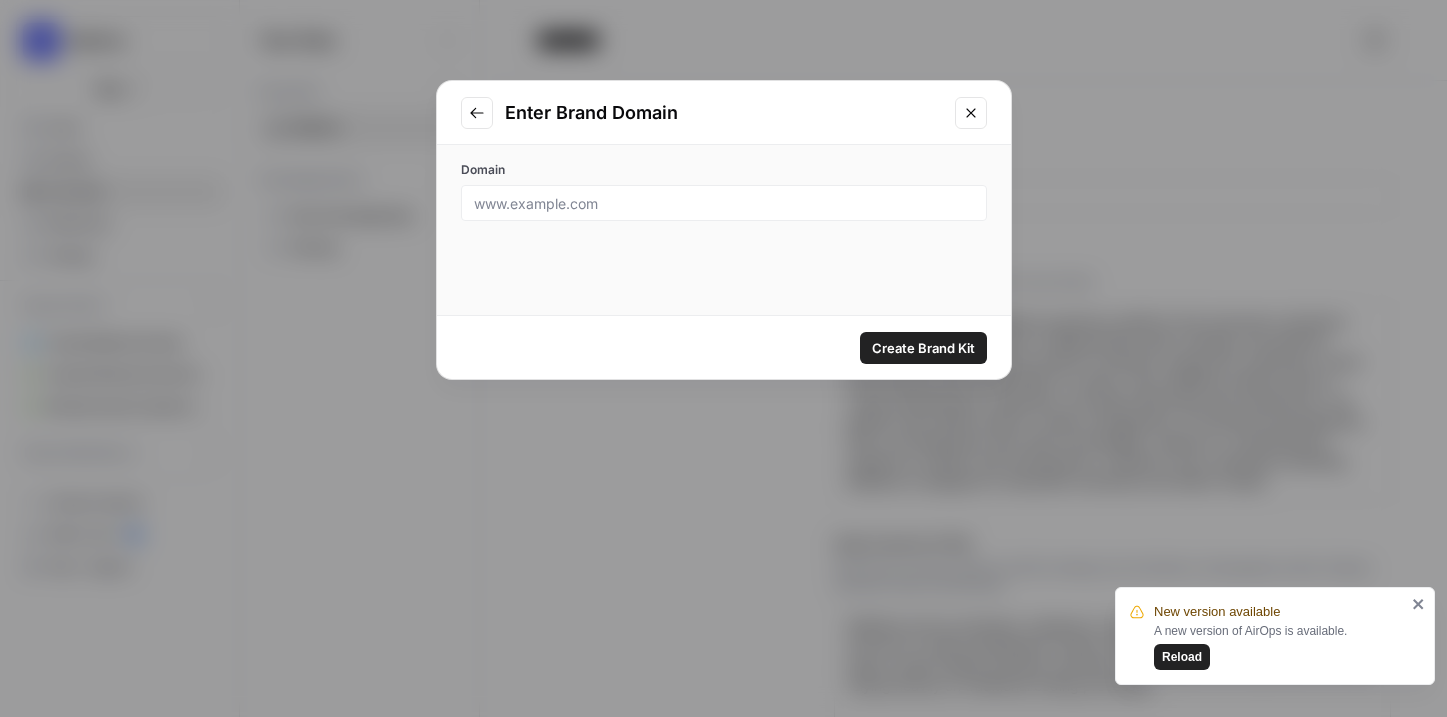 click at bounding box center (971, 113) 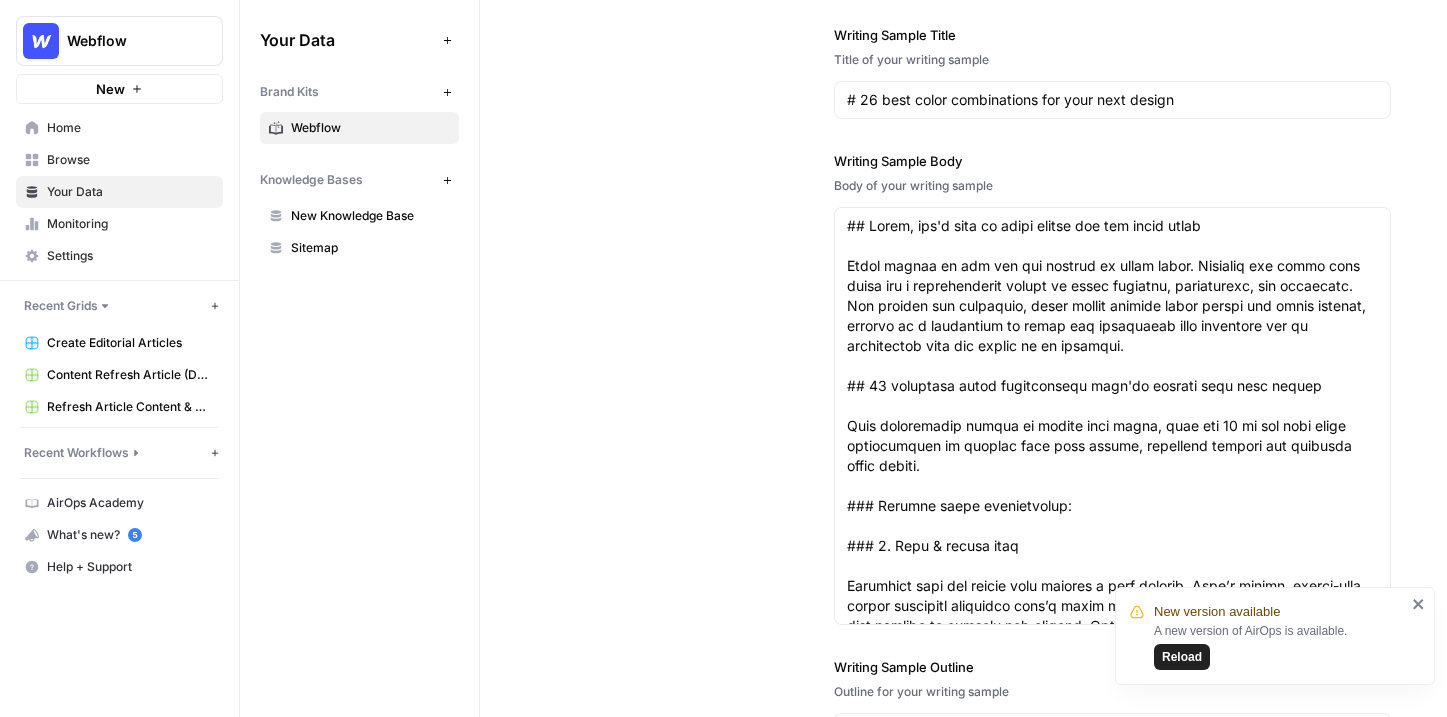 scroll, scrollTop: 2398, scrollLeft: 0, axis: vertical 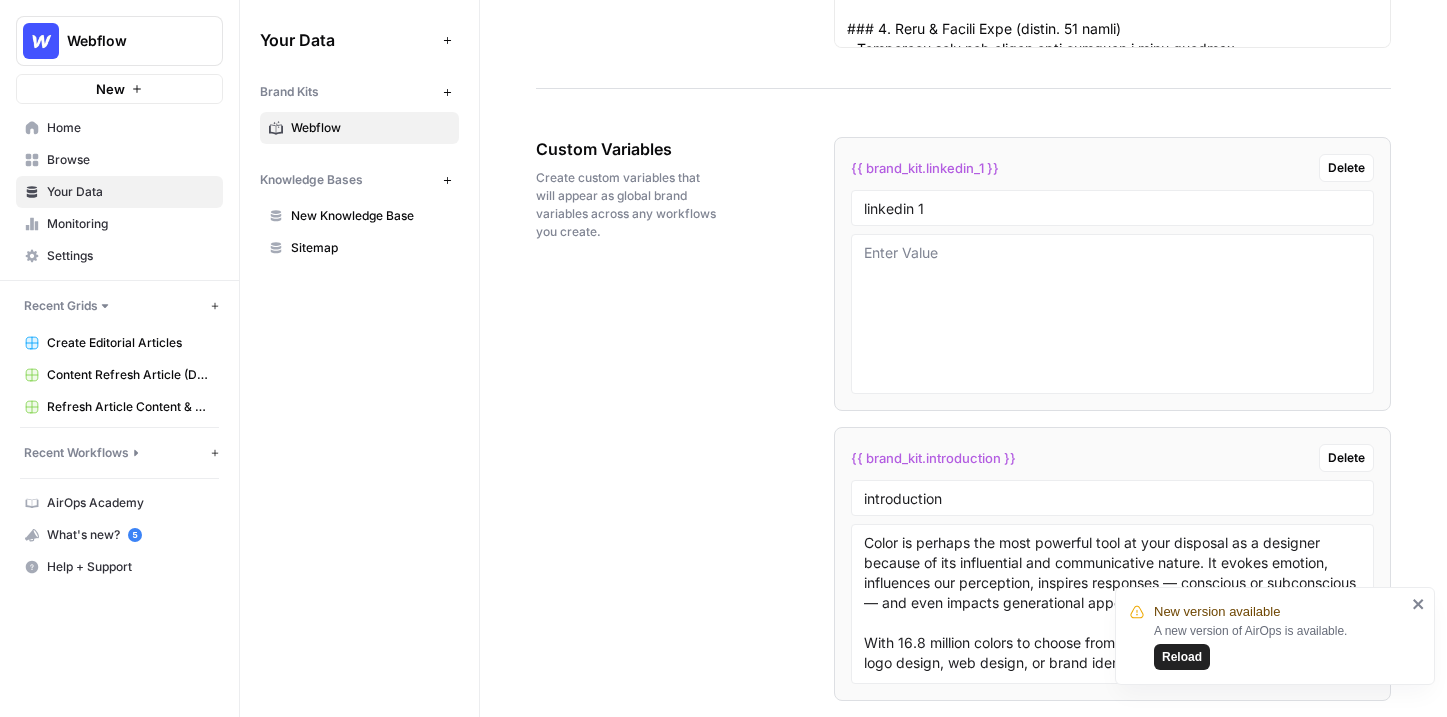 click on "New Knowledge Base" at bounding box center (370, 216) 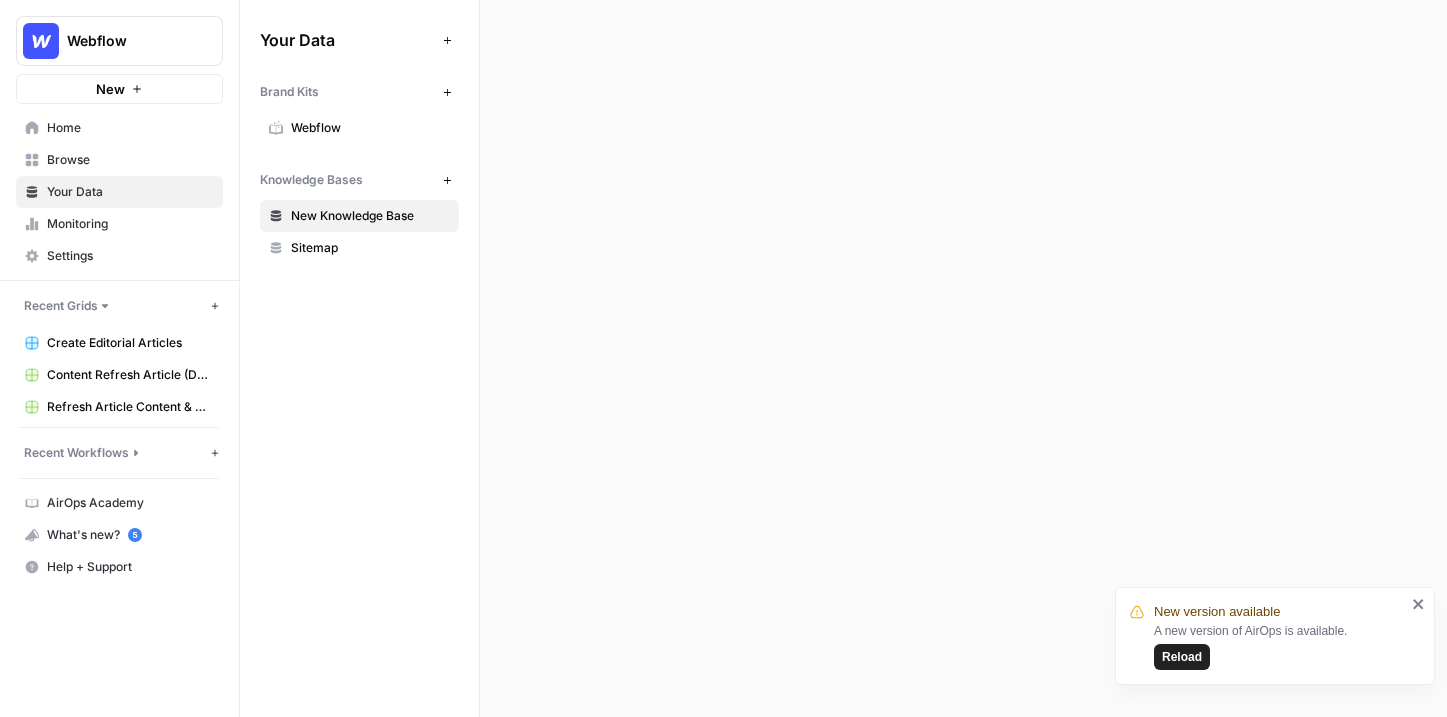 scroll, scrollTop: 0, scrollLeft: 0, axis: both 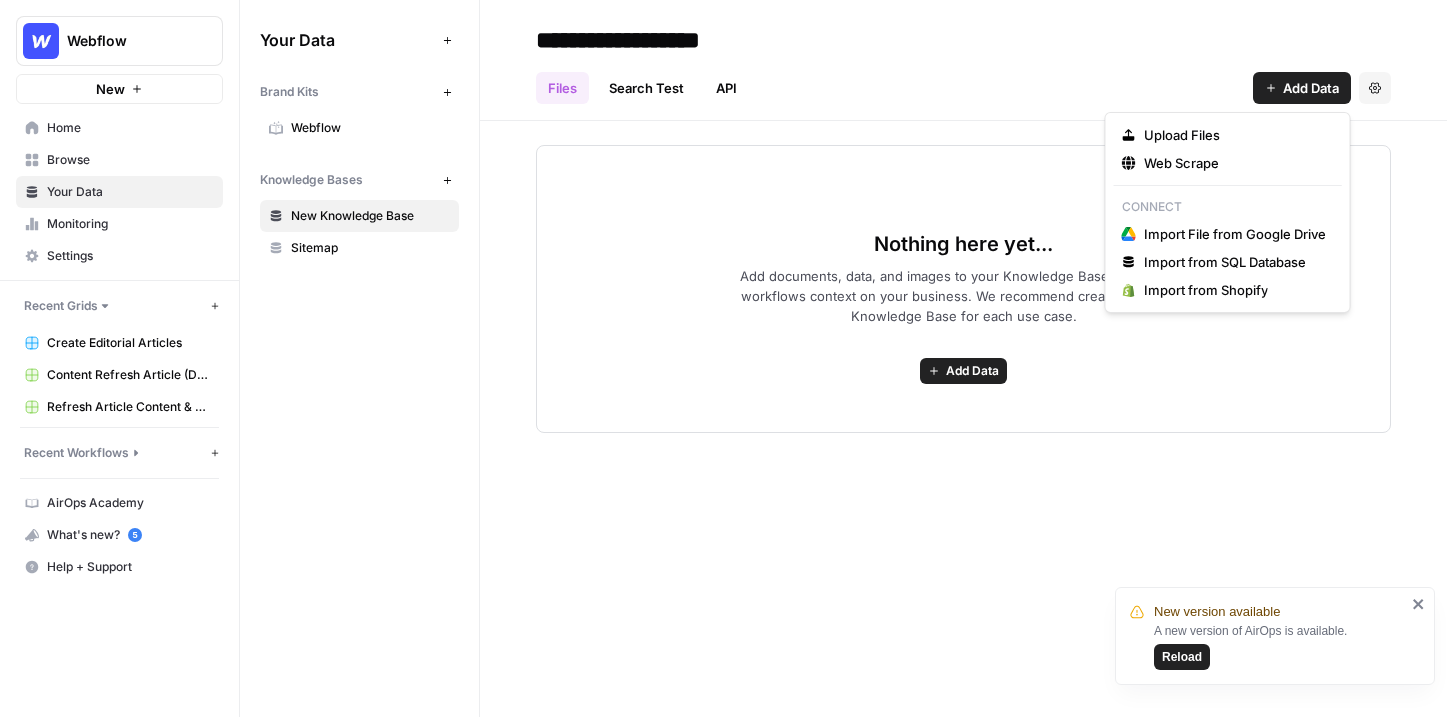 click on "Add Data" at bounding box center (1311, 88) 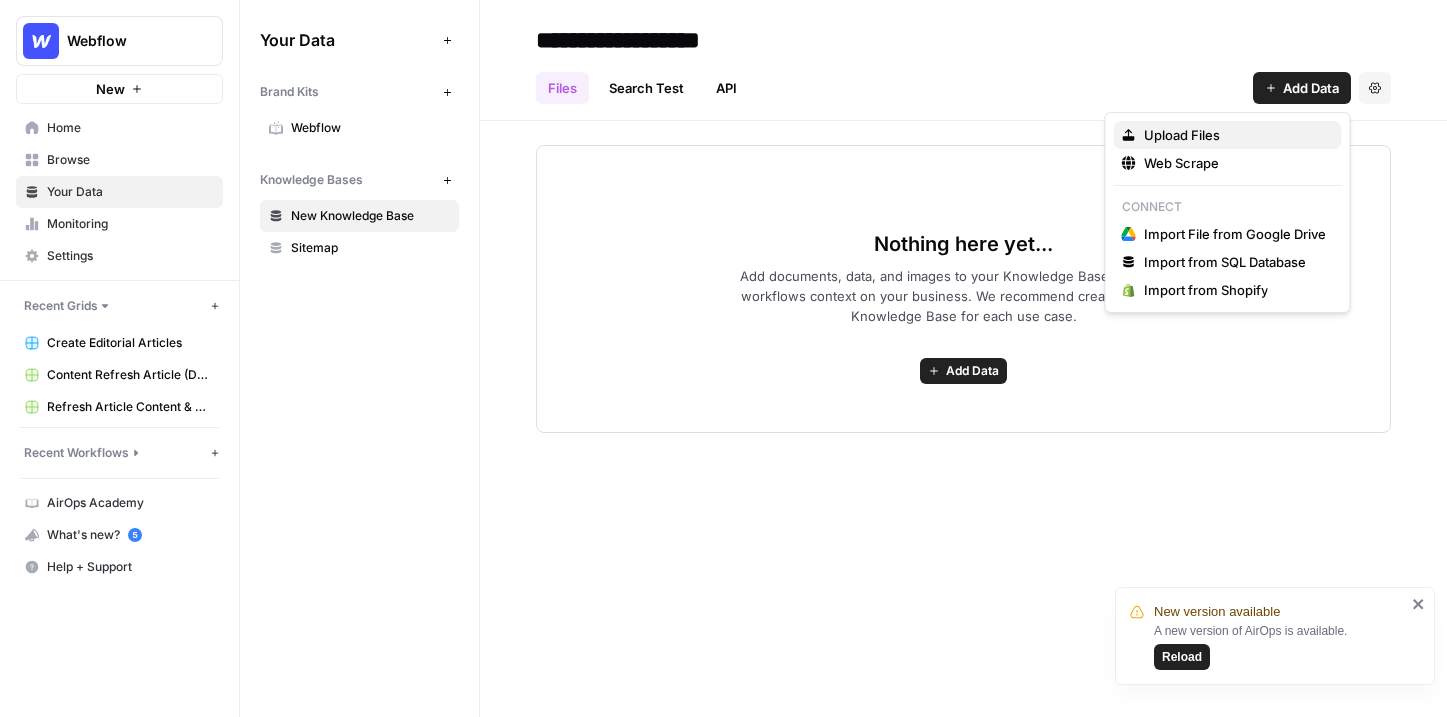 click on "Upload Files" at bounding box center [1182, 135] 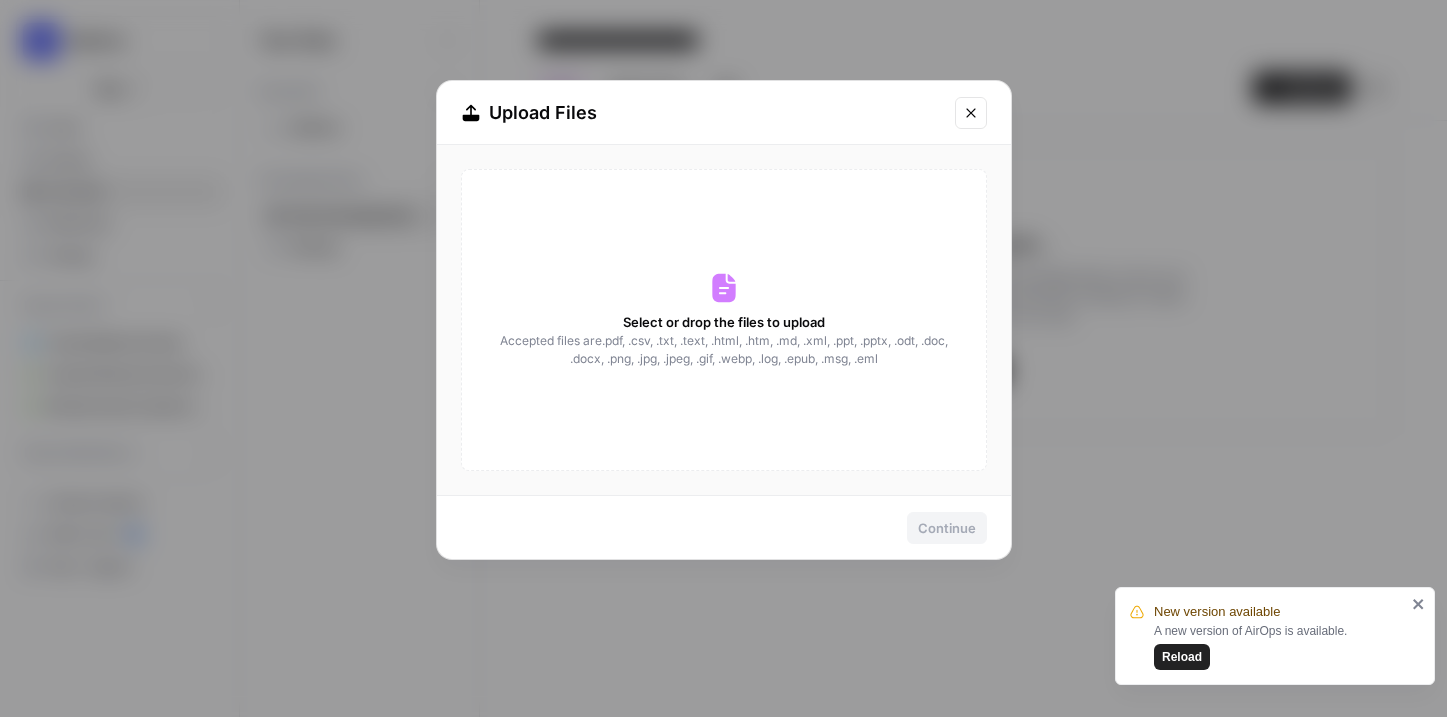 click 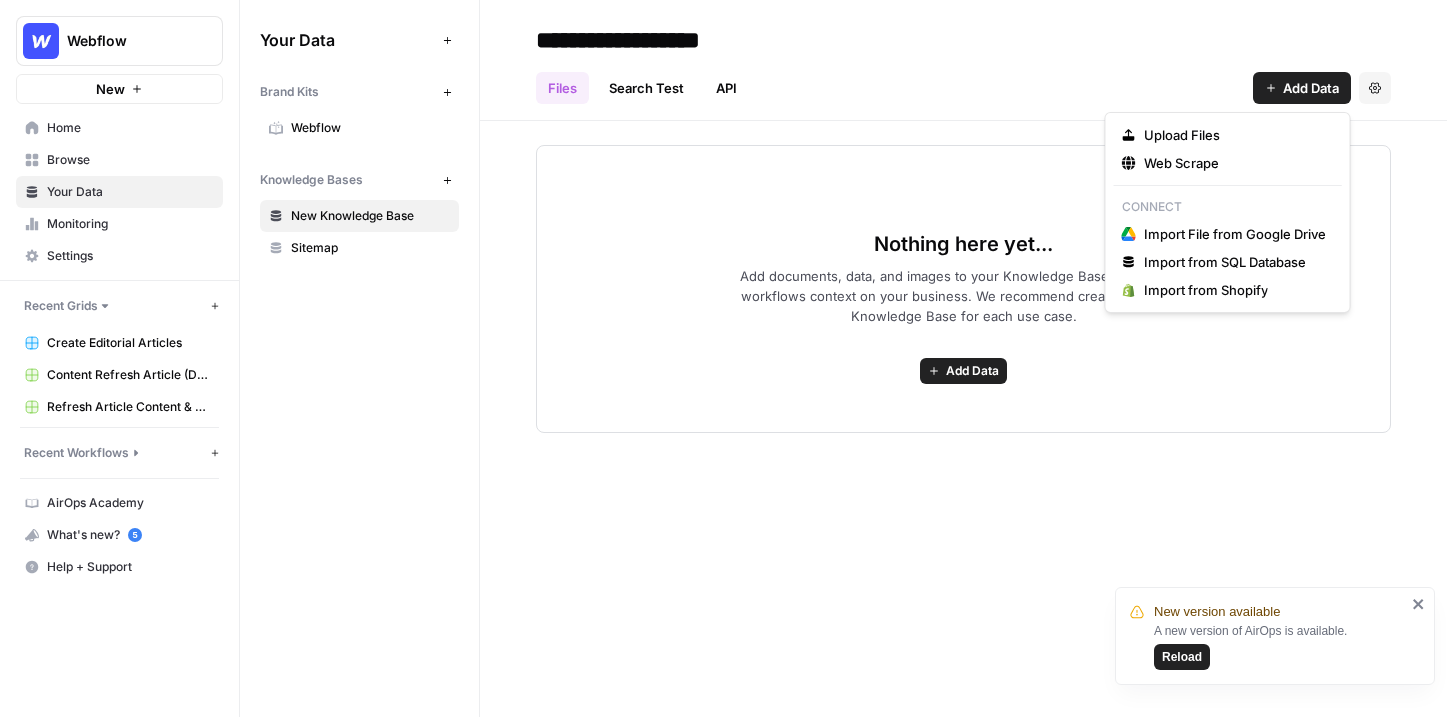 click on "Add Data" at bounding box center [1311, 88] 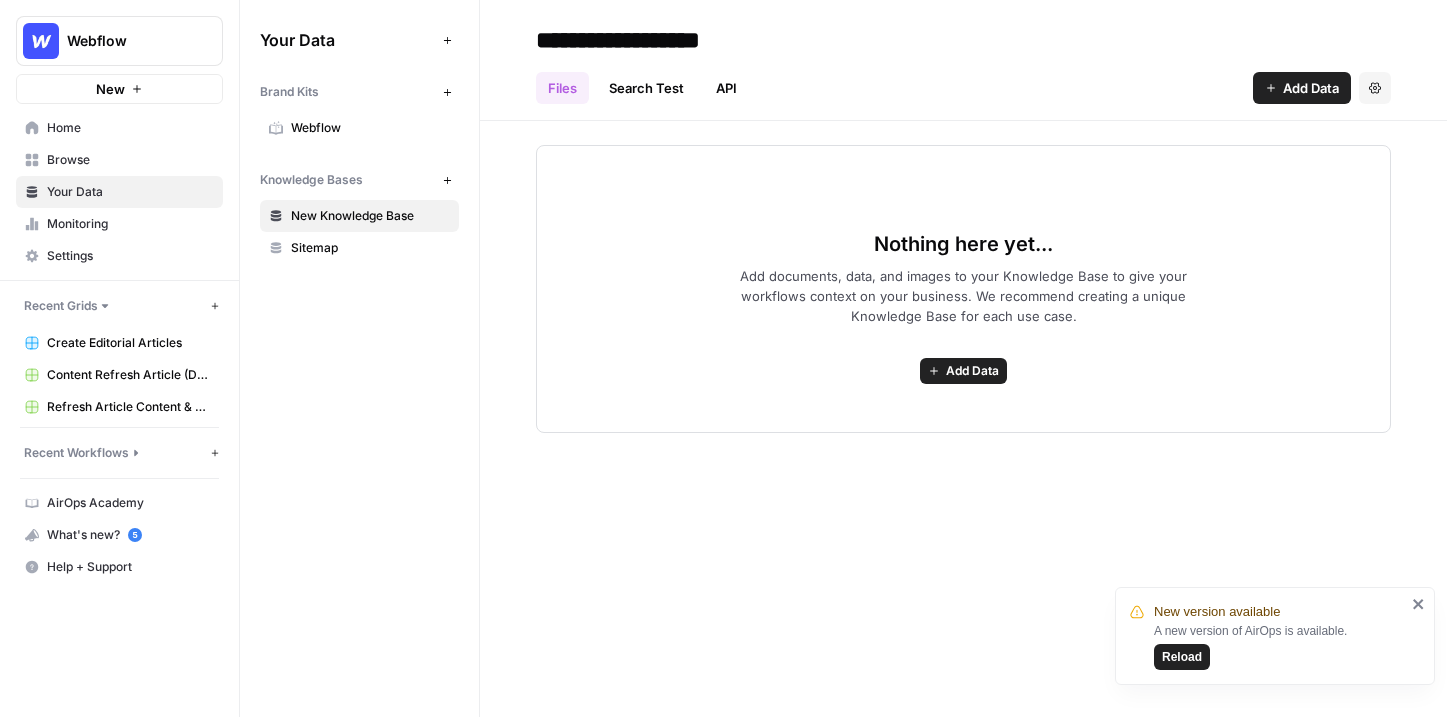 click on "Browse" at bounding box center [130, 160] 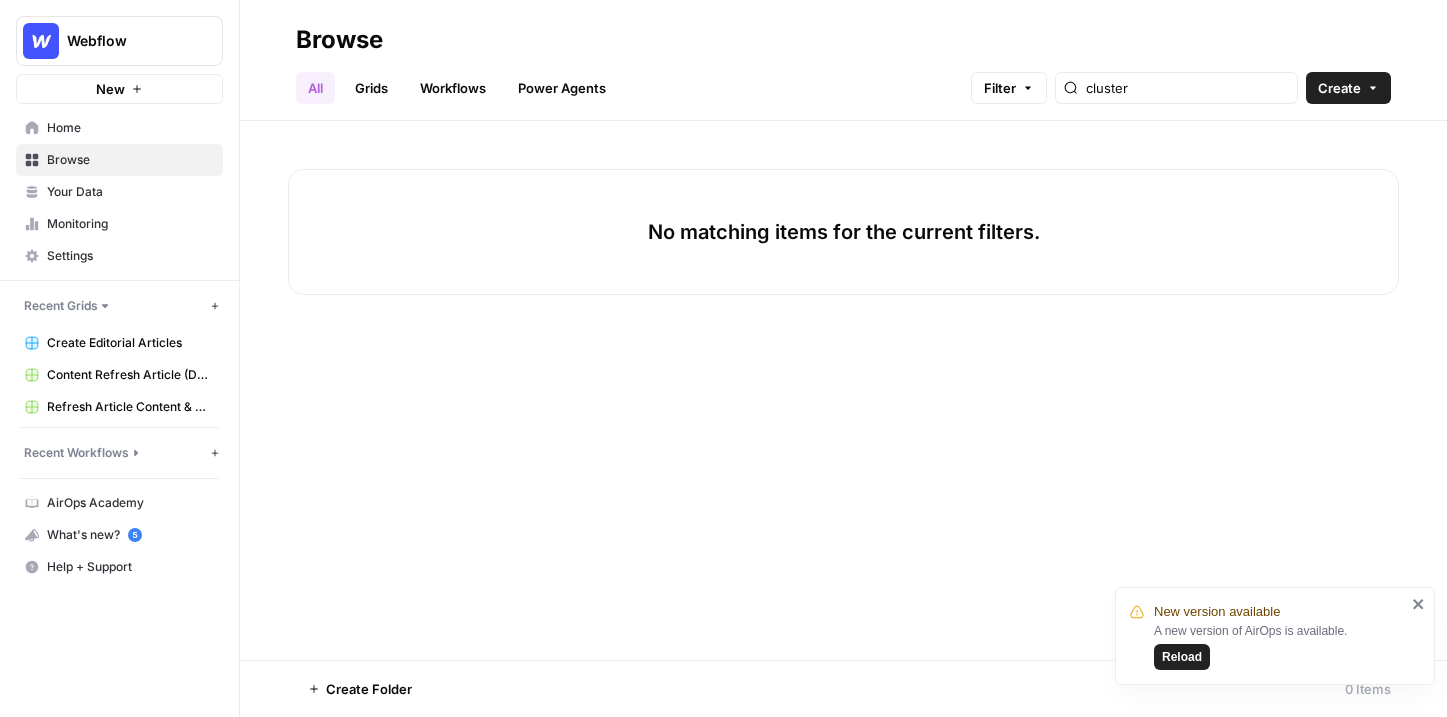 click on "Grids" at bounding box center (371, 88) 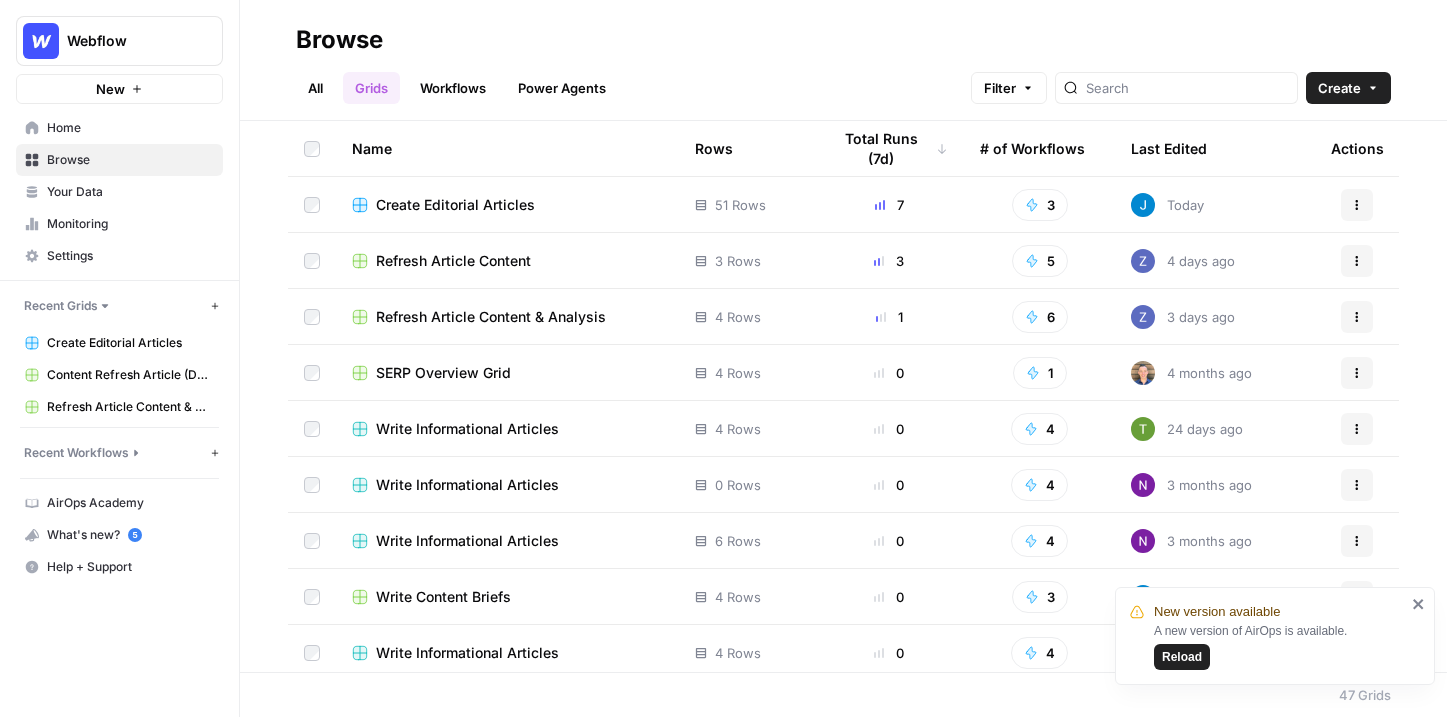 click on "Workflows" at bounding box center (453, 88) 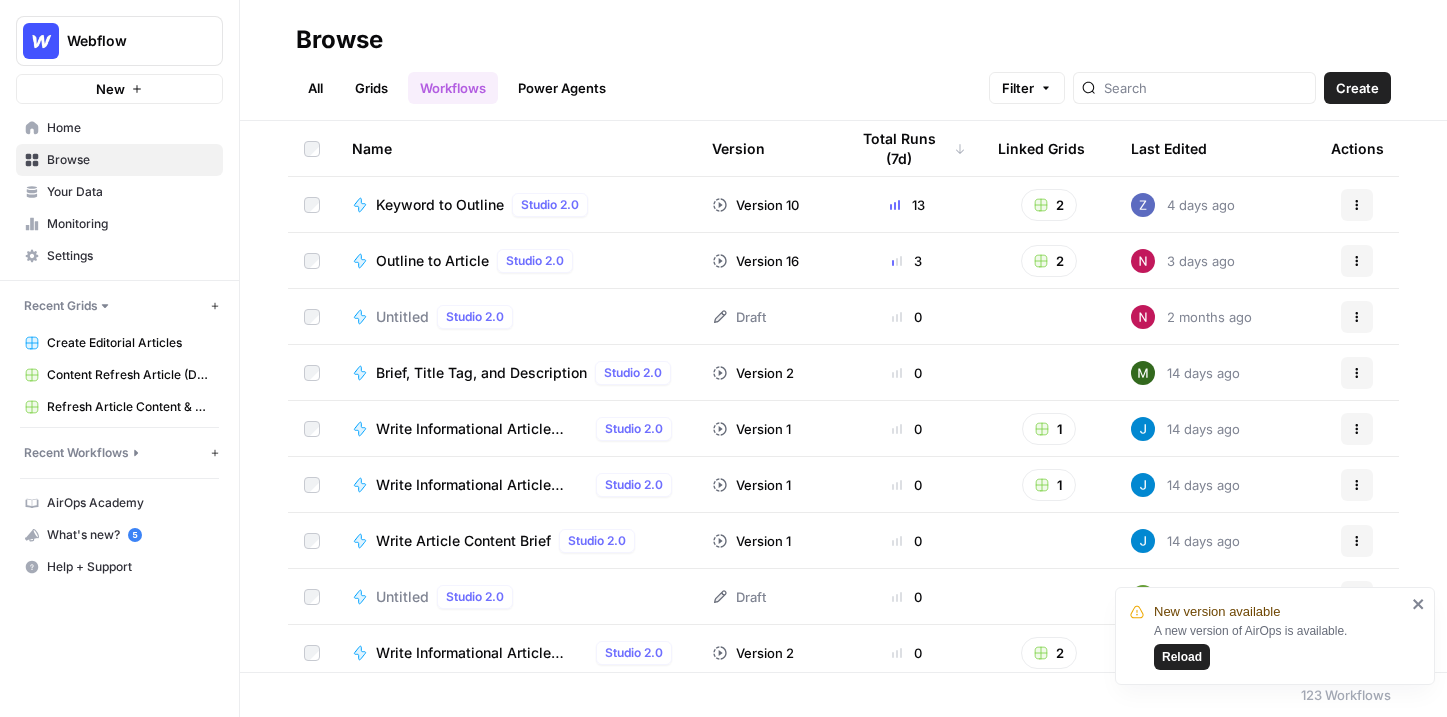 click on "Create" at bounding box center [1357, 88] 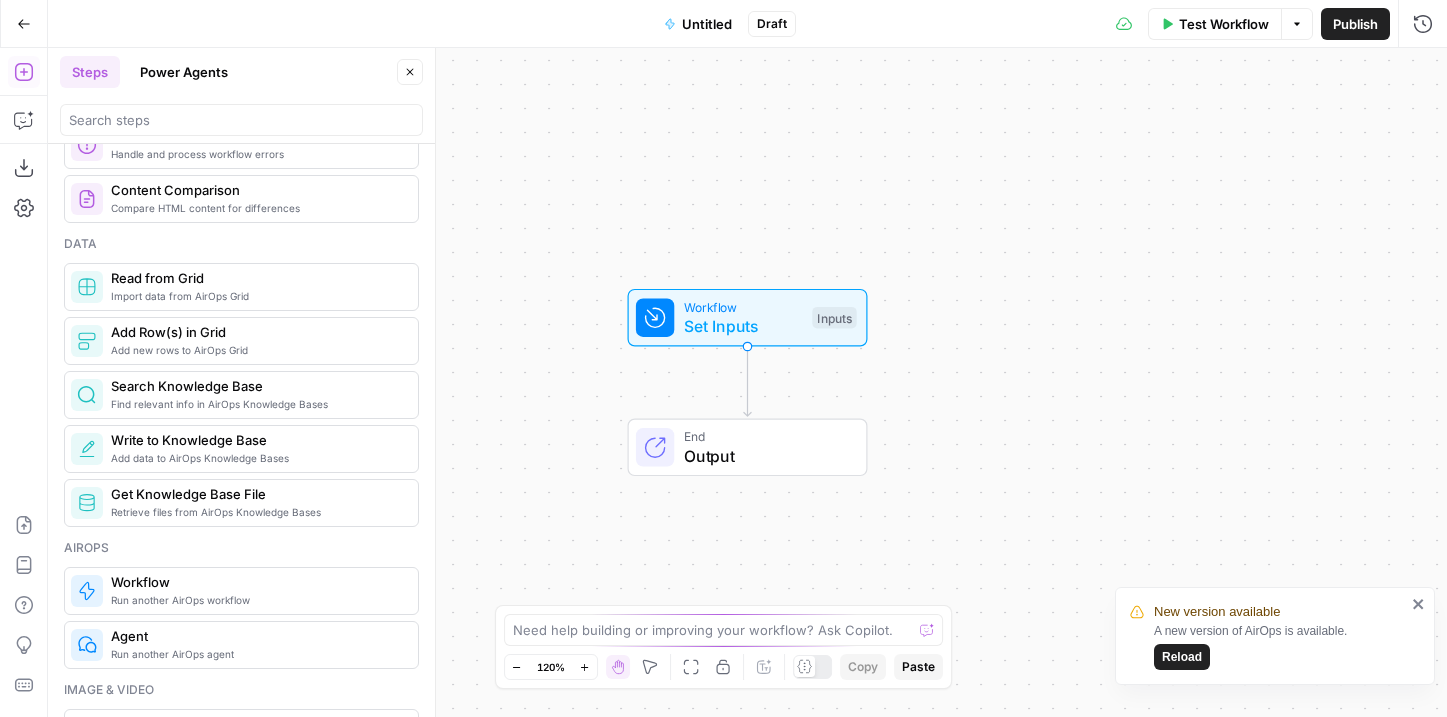 scroll, scrollTop: 857, scrollLeft: 0, axis: vertical 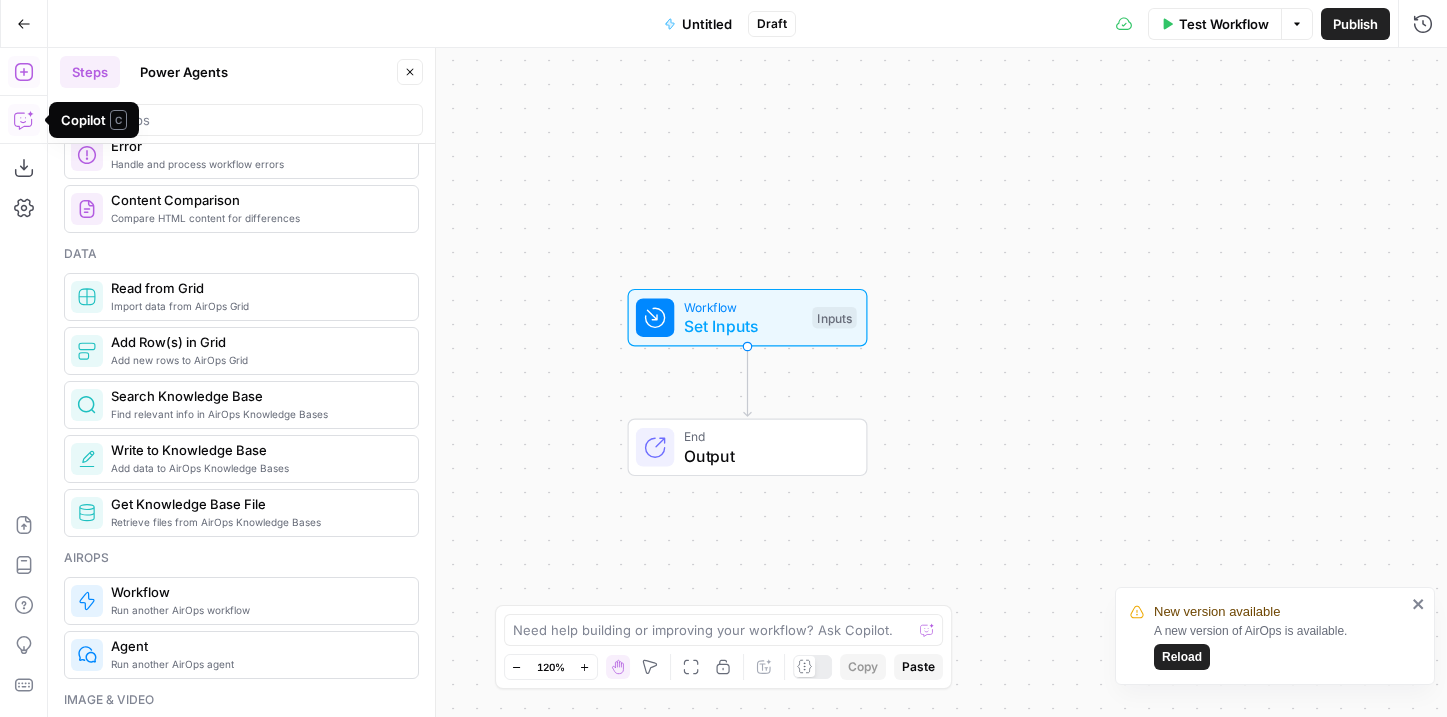 click 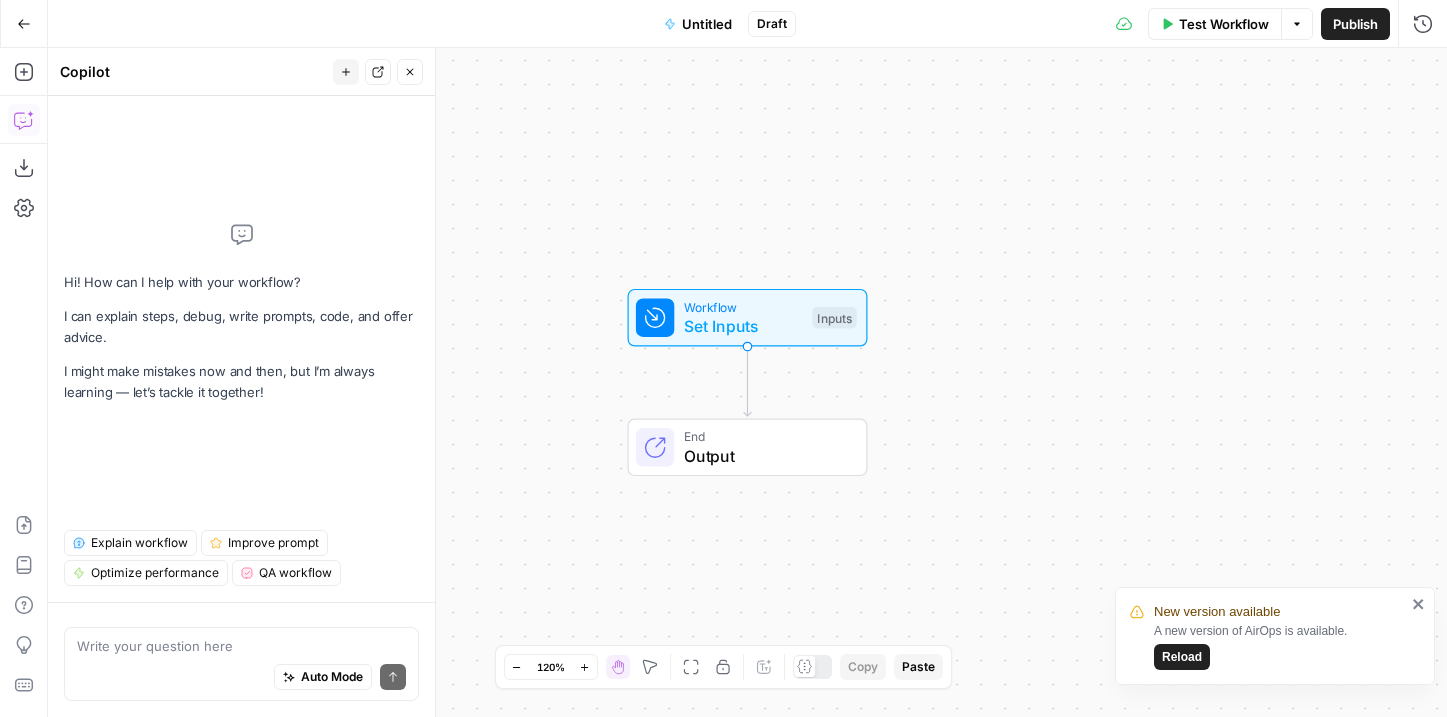 click on "Auto Mode Send" at bounding box center (241, 678) 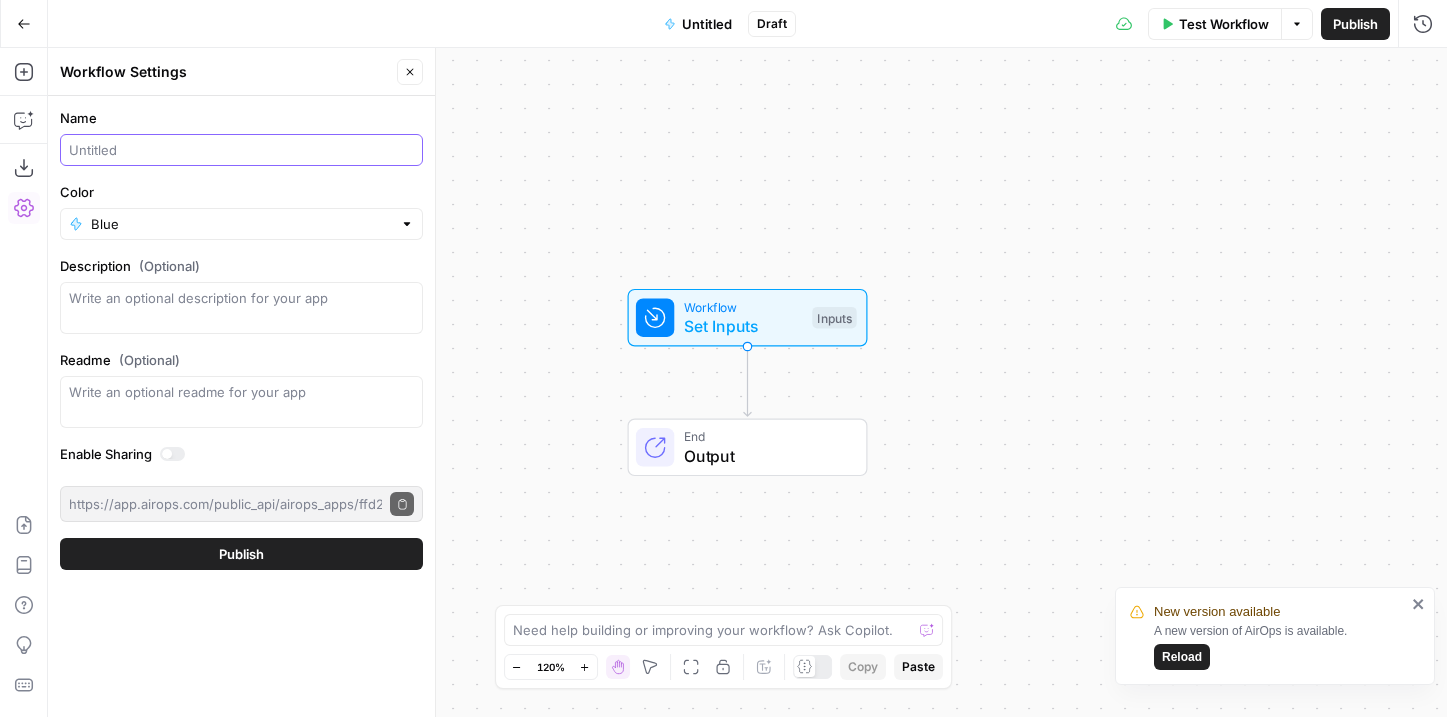 click on "Name" at bounding box center [241, 150] 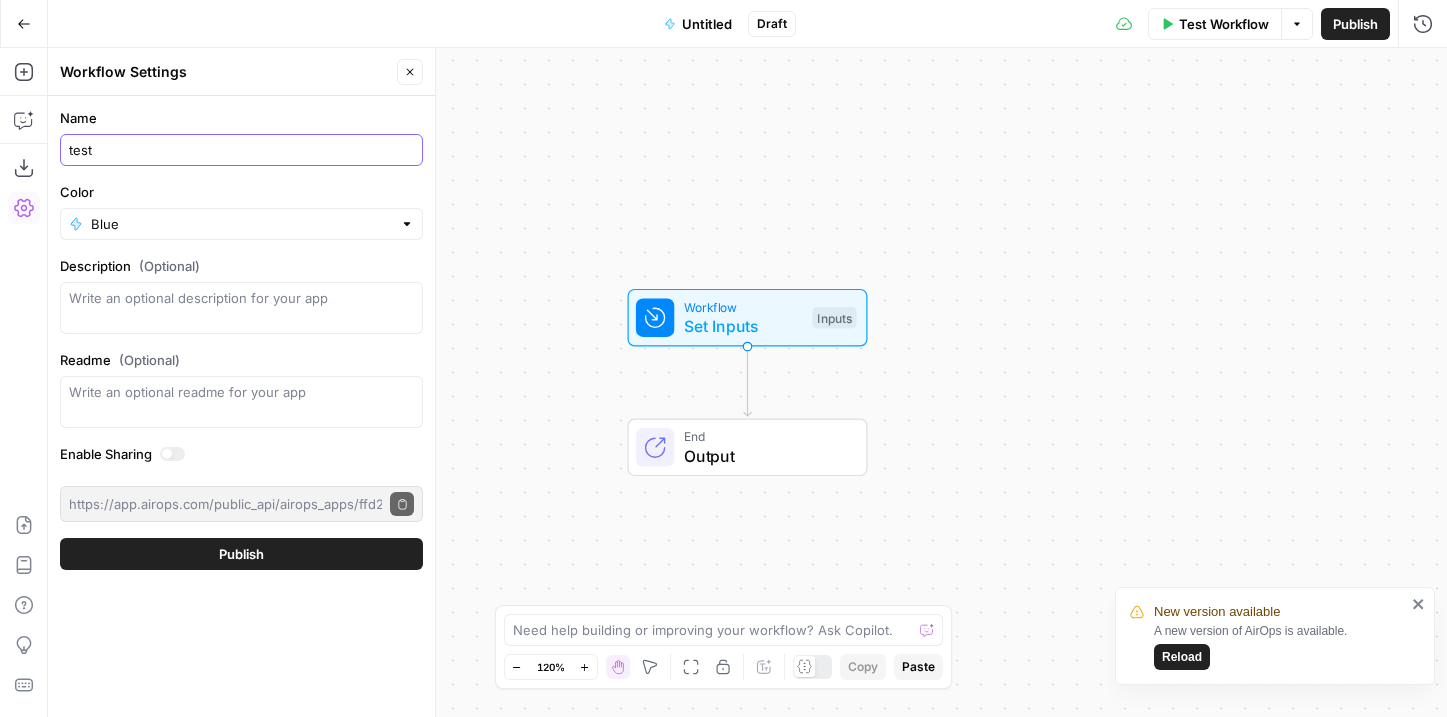 type on "test" 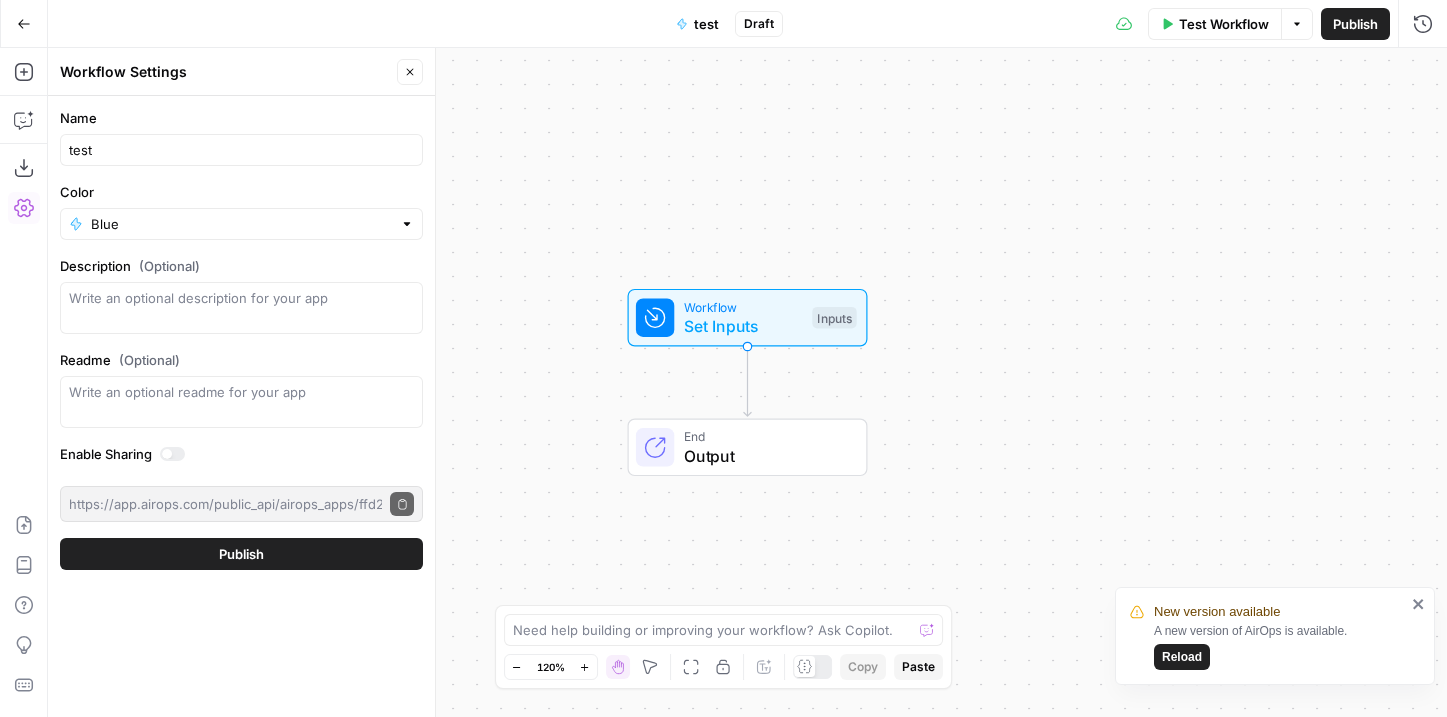 click on "Publish" at bounding box center (1355, 24) 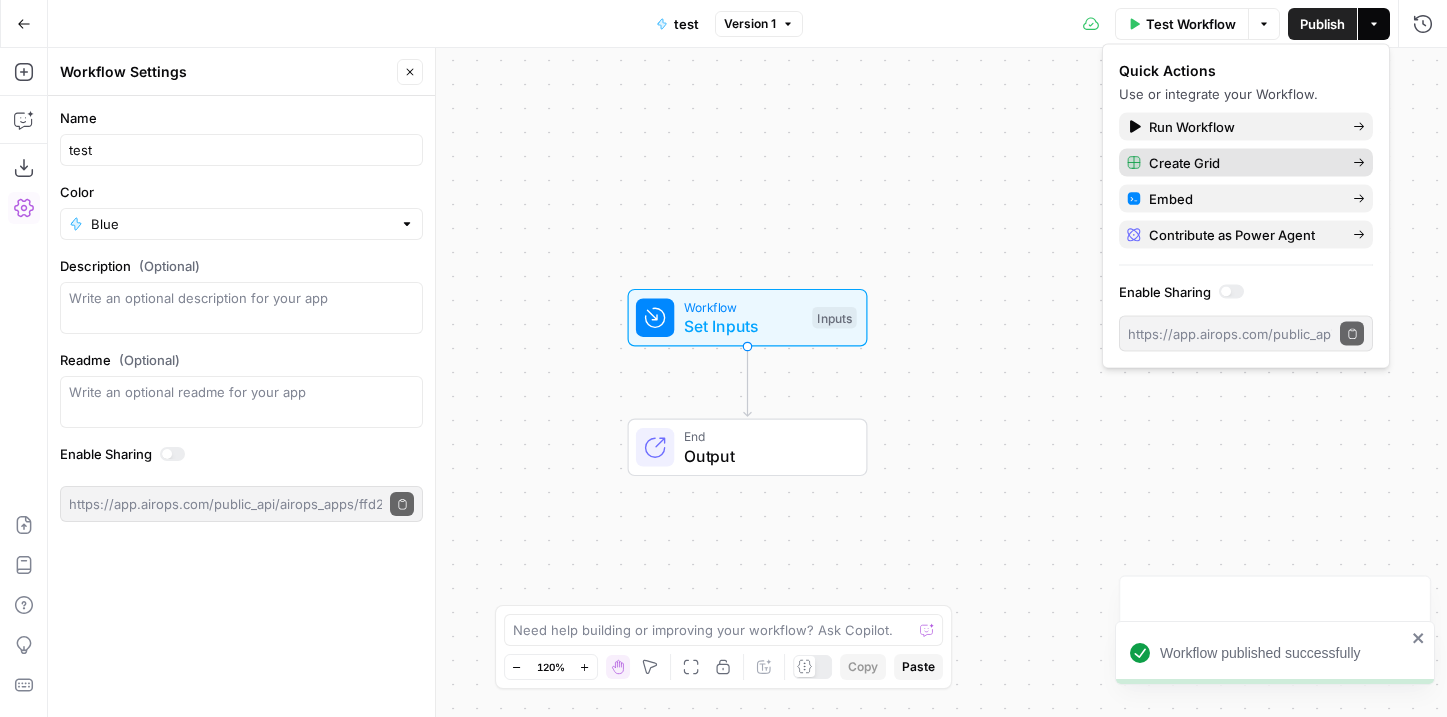 click on "Create Grid" at bounding box center [1184, 163] 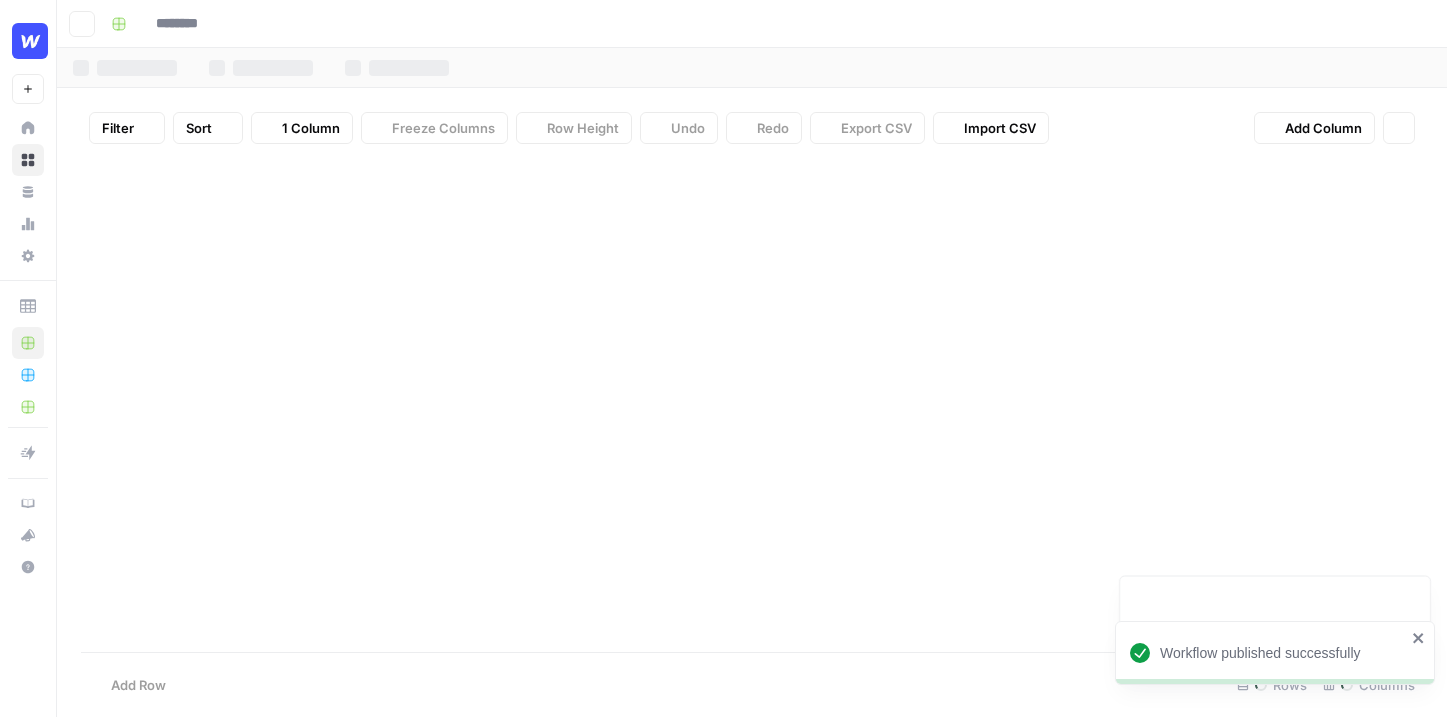 type on "*********" 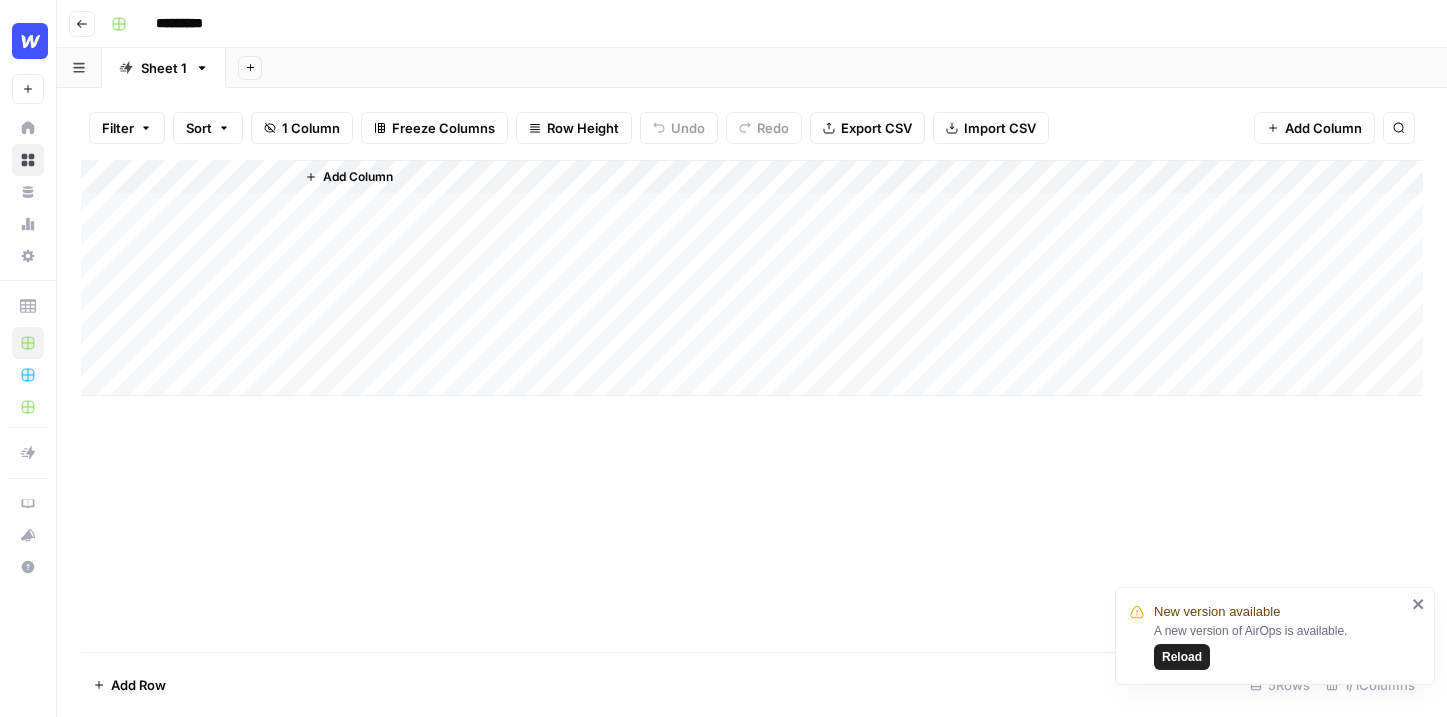 click on "Add Column" at bounding box center [1314, 128] 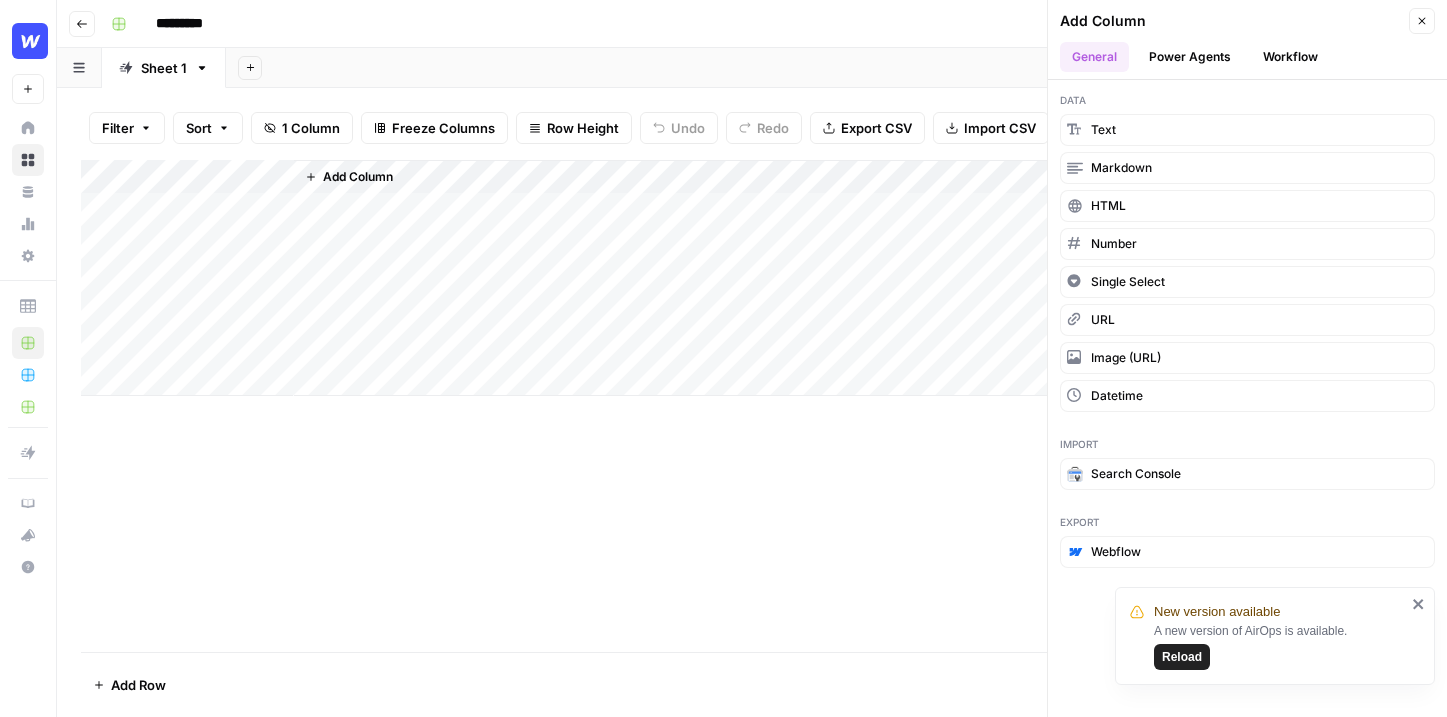 click on "Power Agents" at bounding box center (1190, 57) 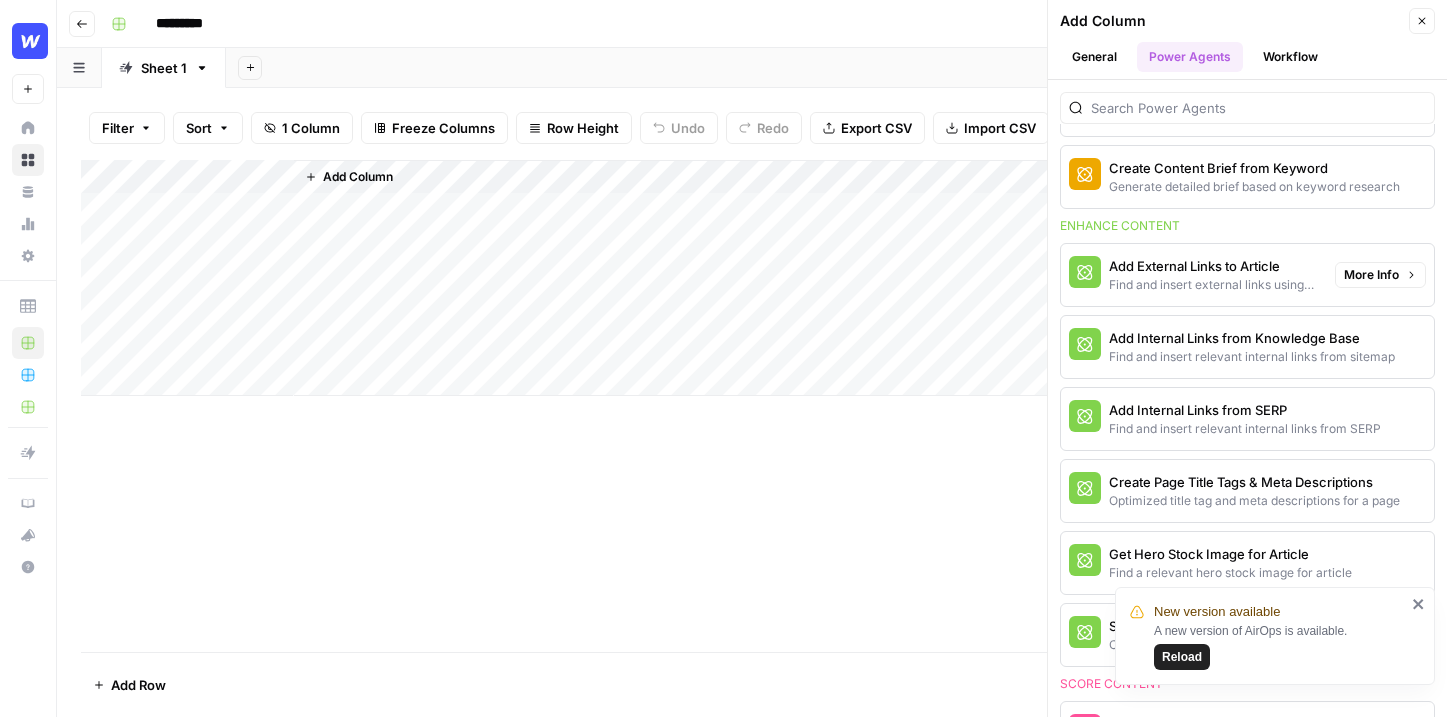 scroll, scrollTop: 421, scrollLeft: 0, axis: vertical 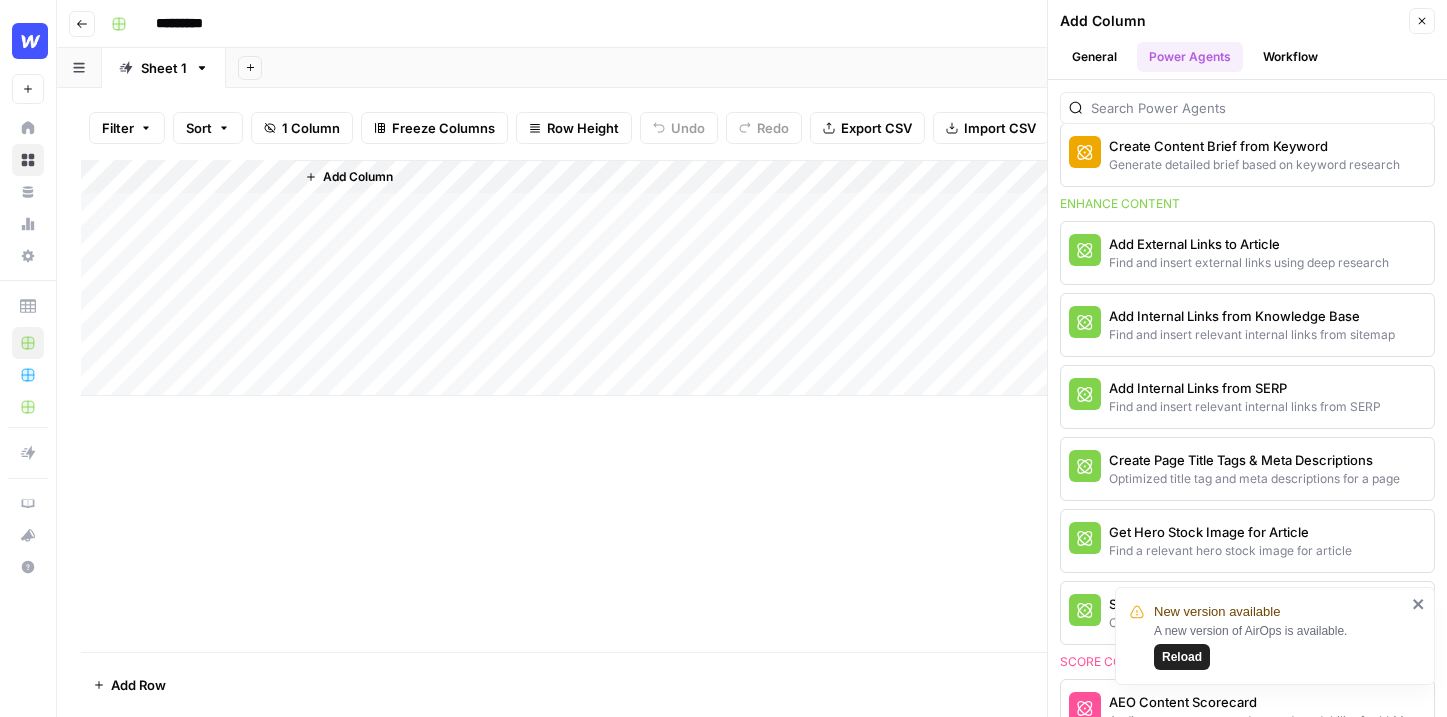 click 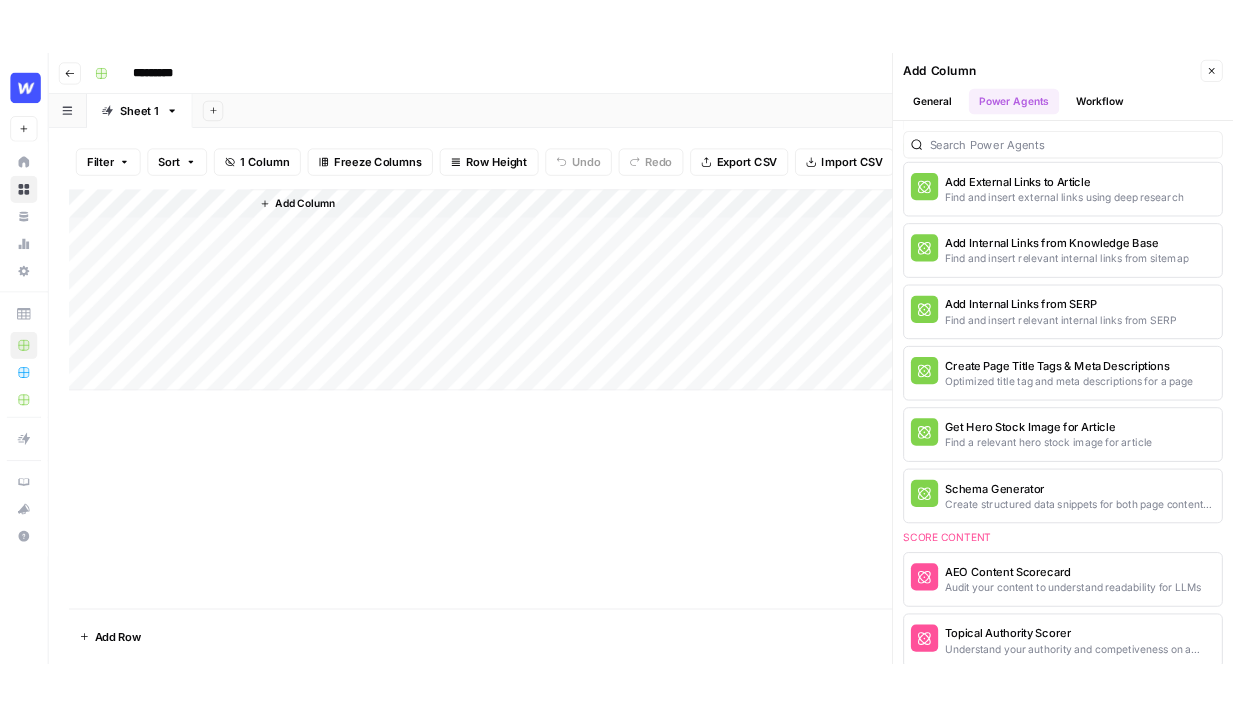 scroll, scrollTop: 516, scrollLeft: 0, axis: vertical 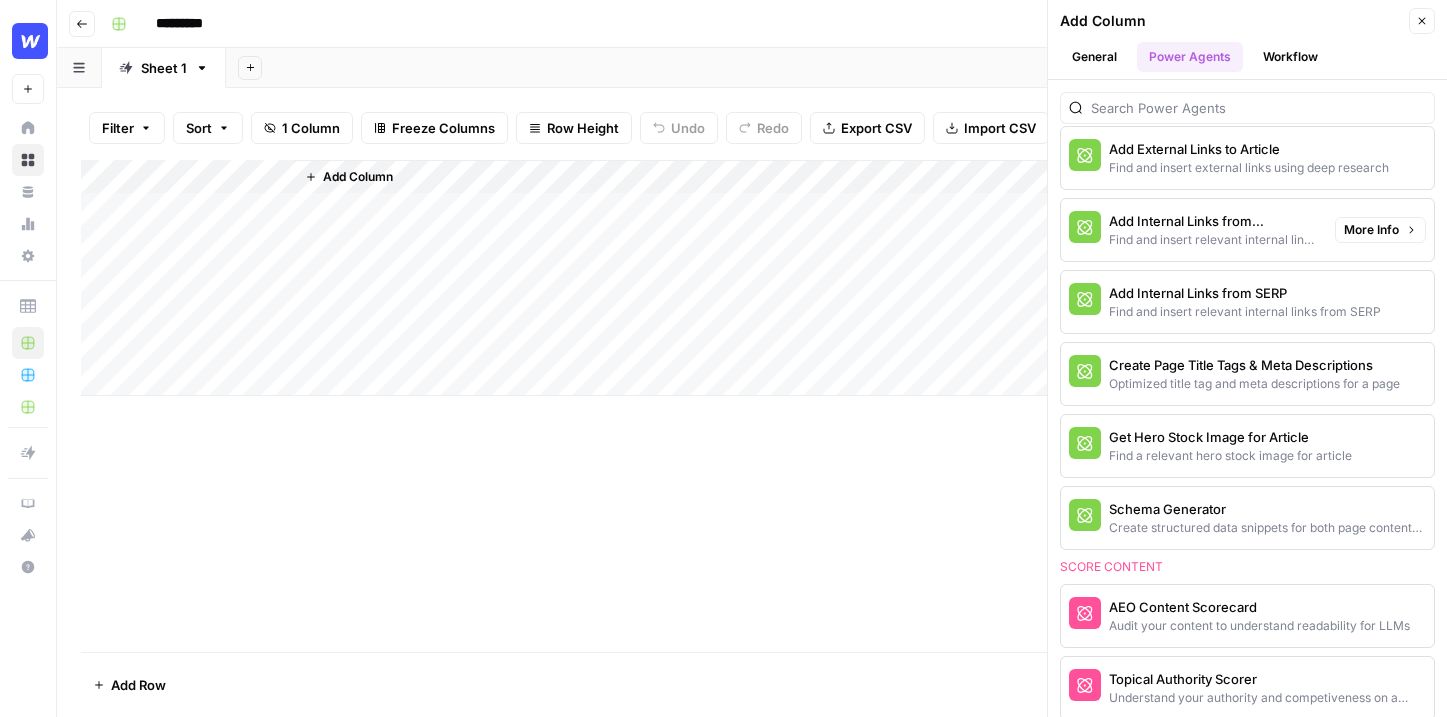 click on "More Info" at bounding box center [1371, 230] 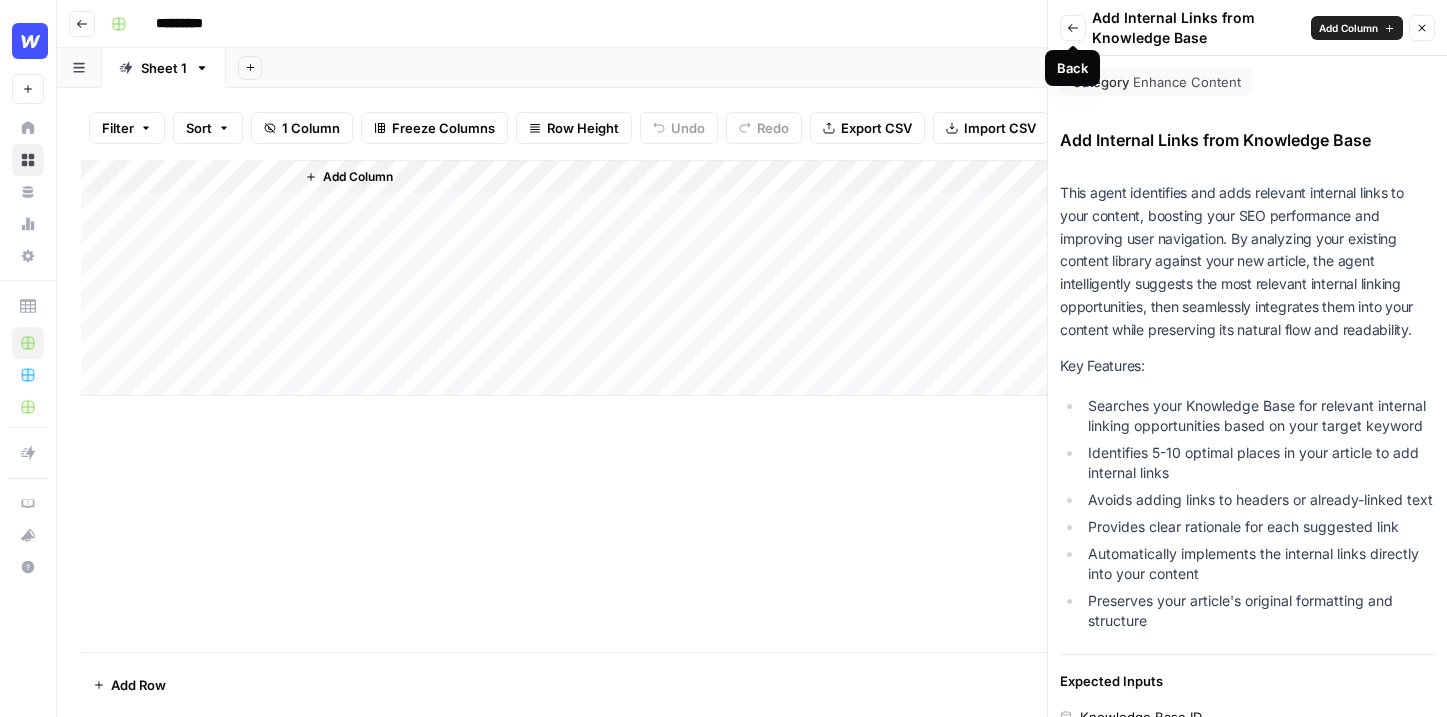 click 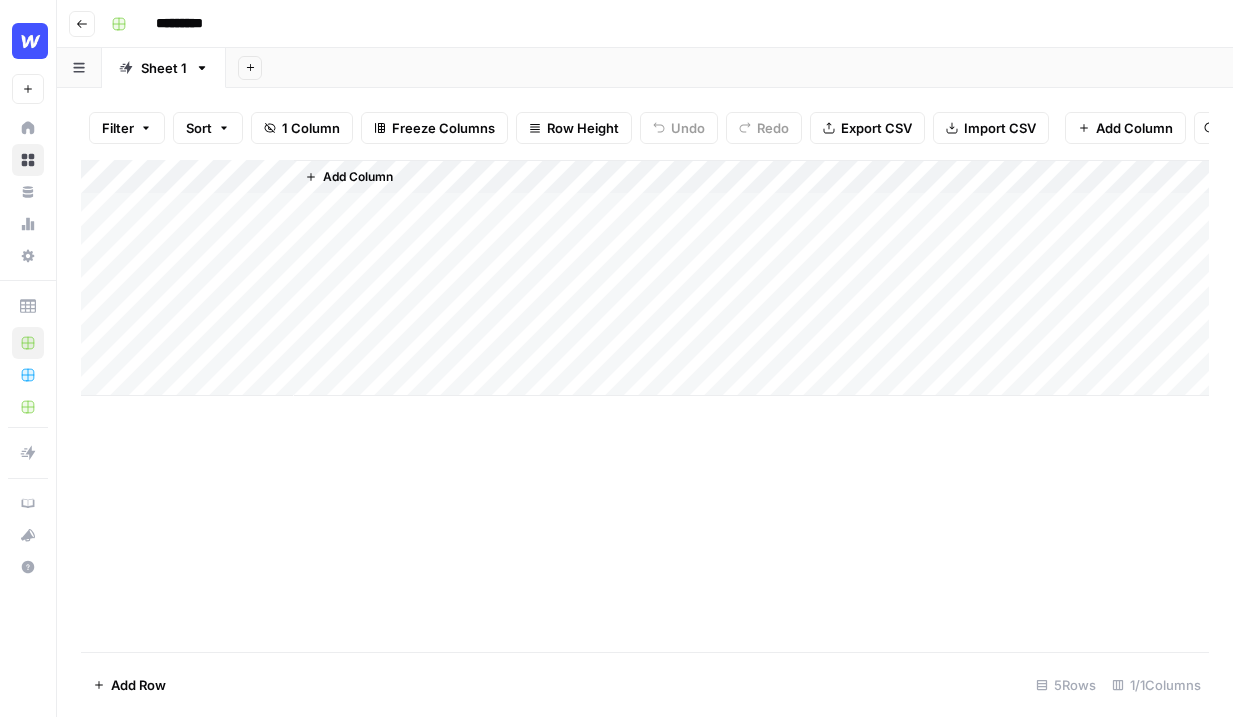 click at bounding box center (30, 41) 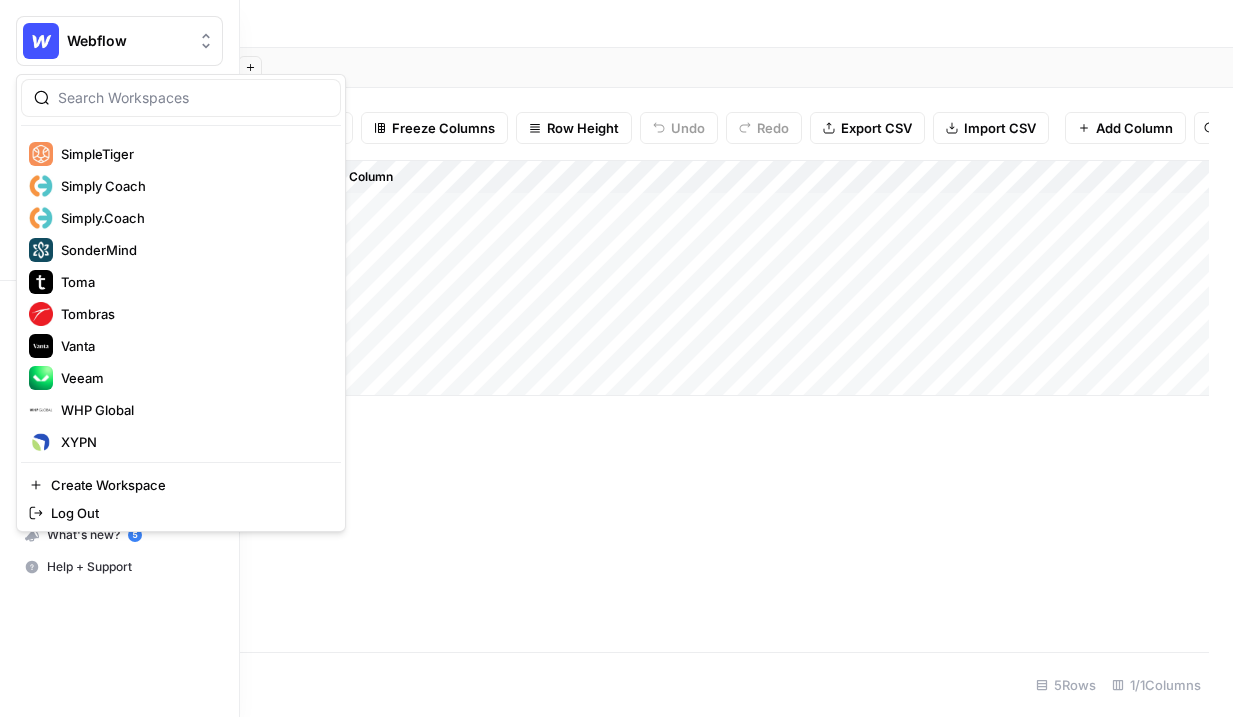 scroll, scrollTop: 1056, scrollLeft: 0, axis: vertical 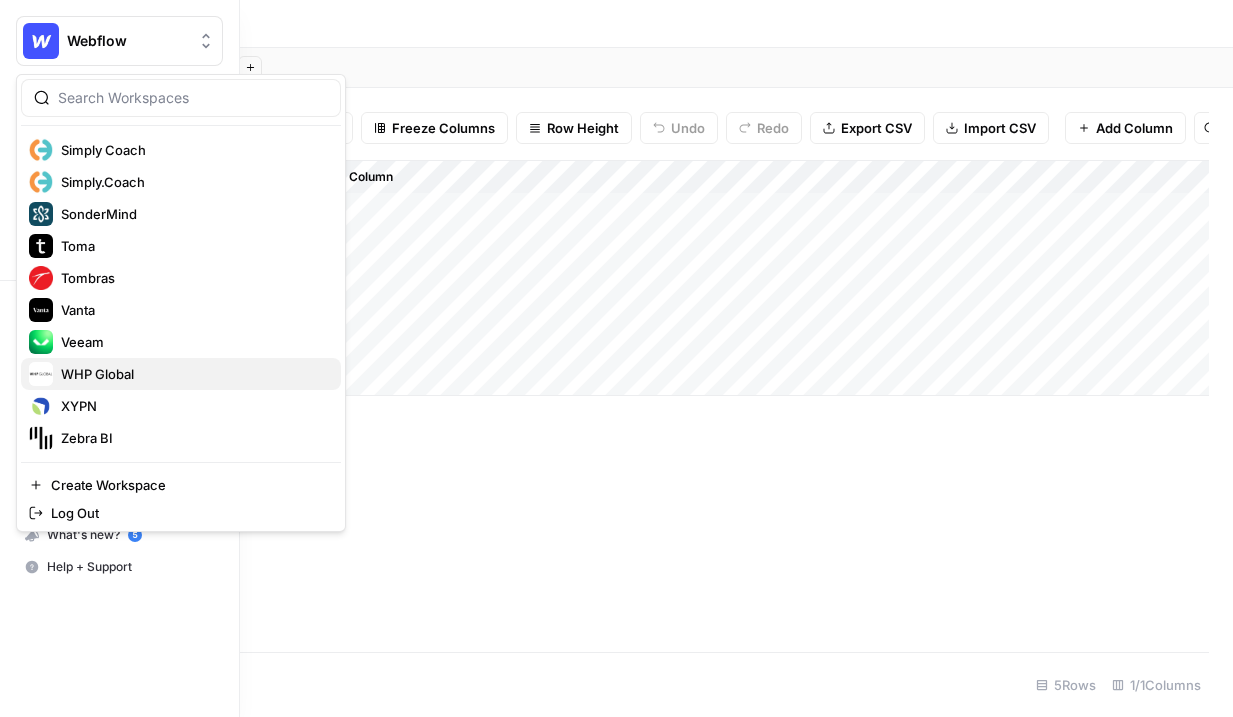 click on "WHP Global" at bounding box center [181, 374] 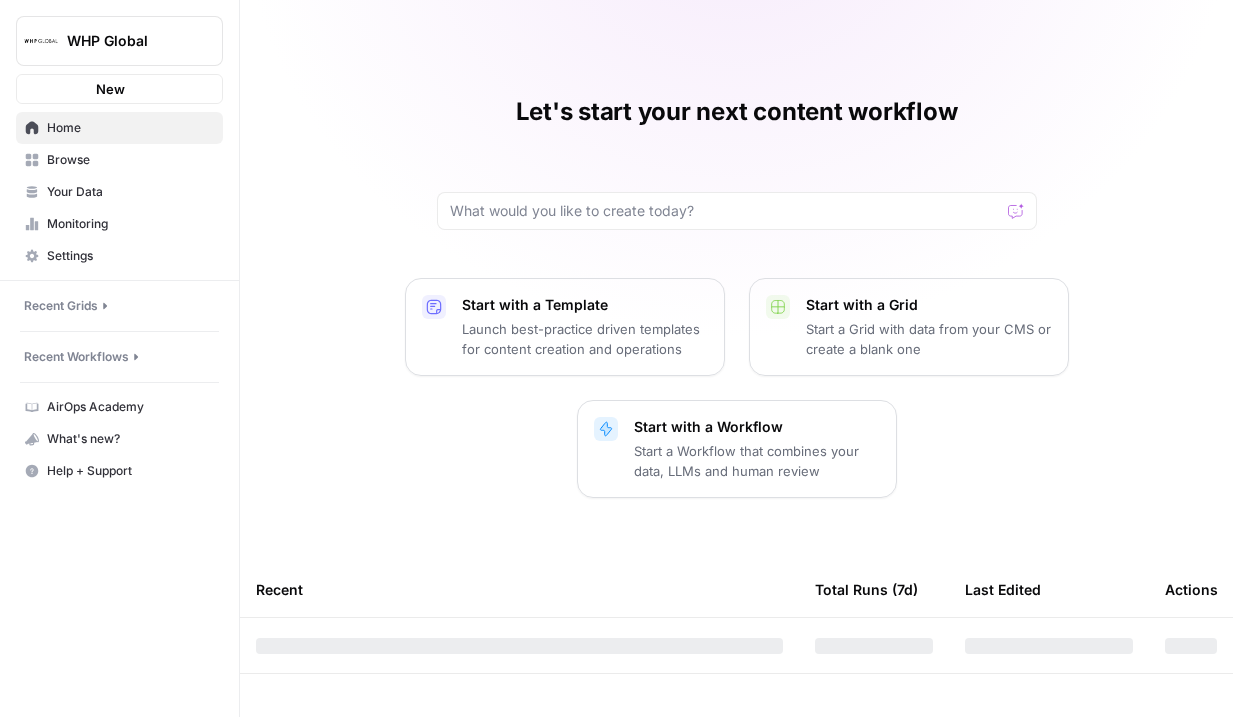 scroll, scrollTop: 0, scrollLeft: 0, axis: both 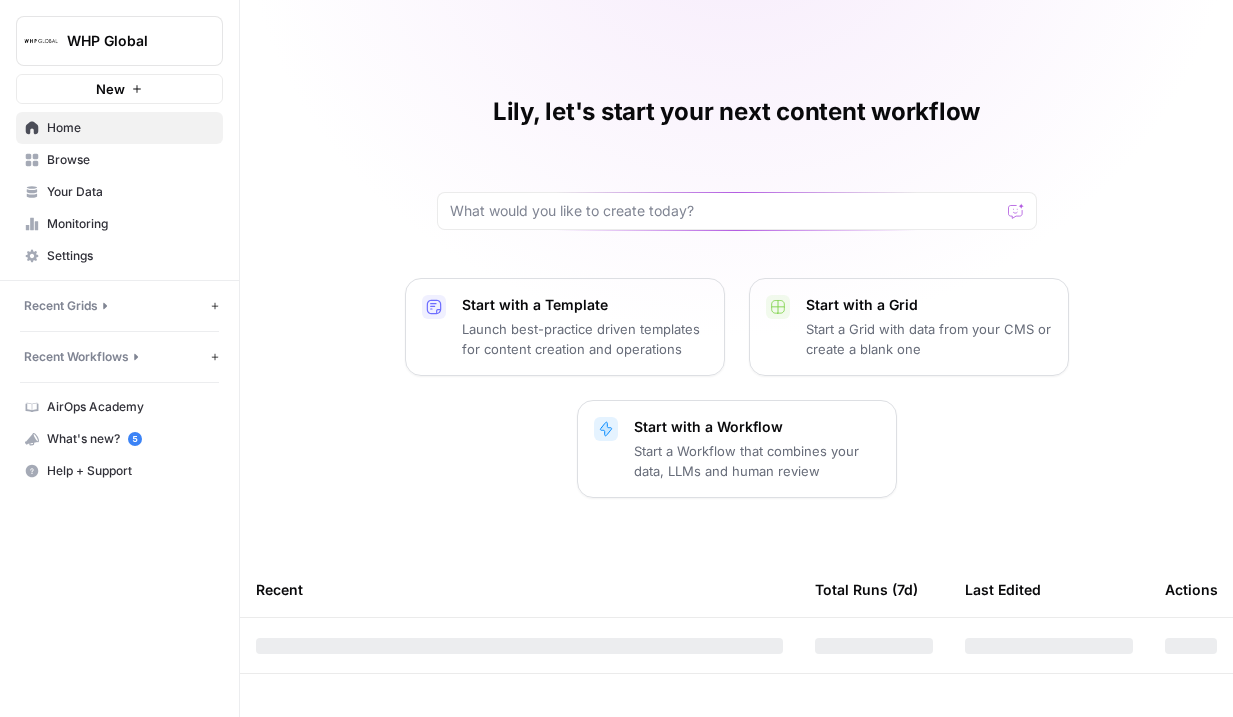 click on "Browse" at bounding box center (130, 160) 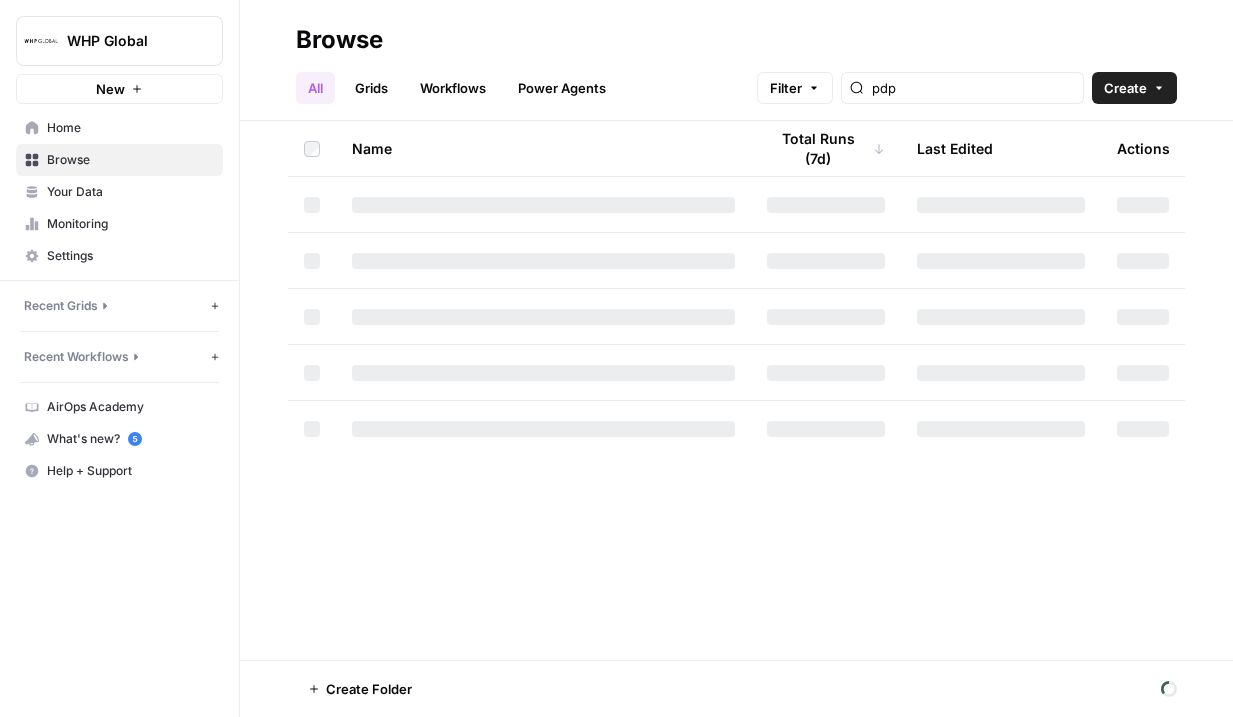 click on "Grids" at bounding box center [371, 88] 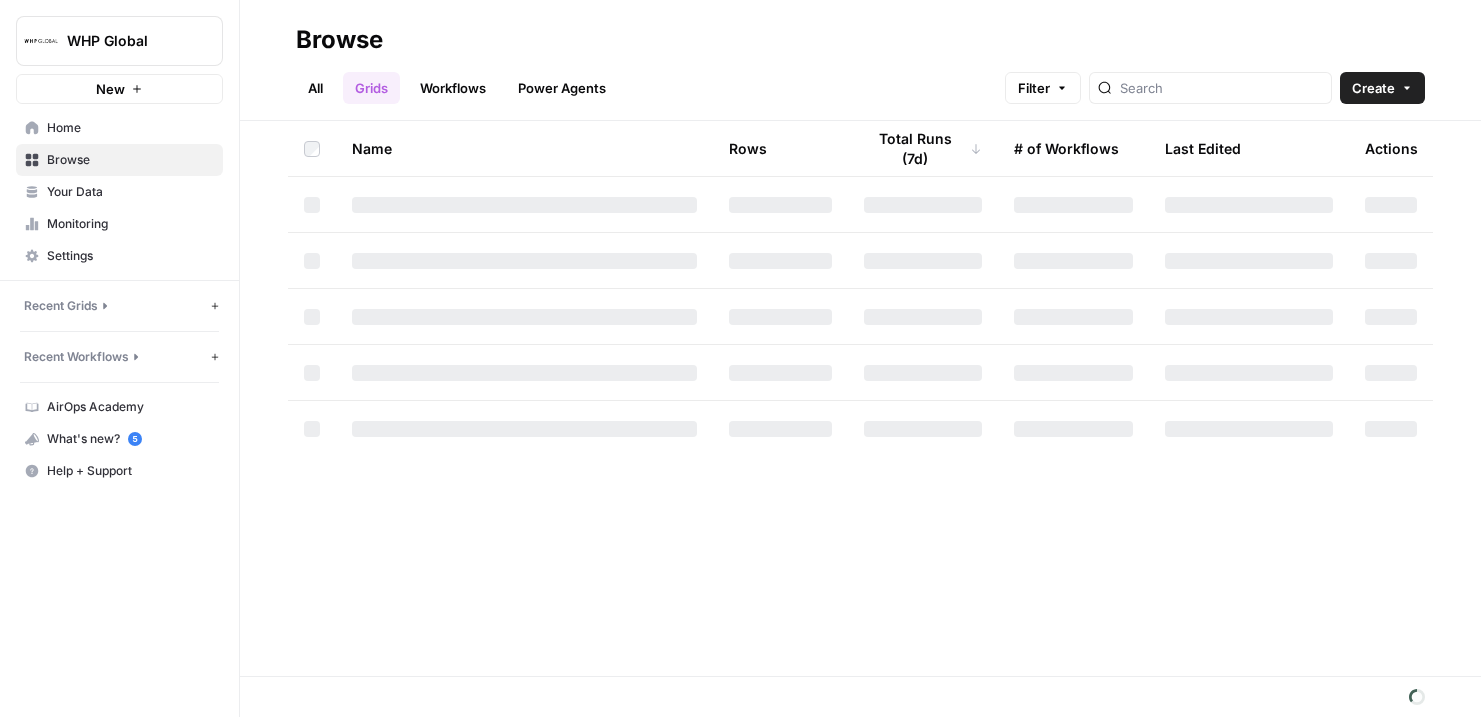 click on "Name Rows Total Runs (7d) # of Workflows Last Edited Actions" at bounding box center [860, 398] 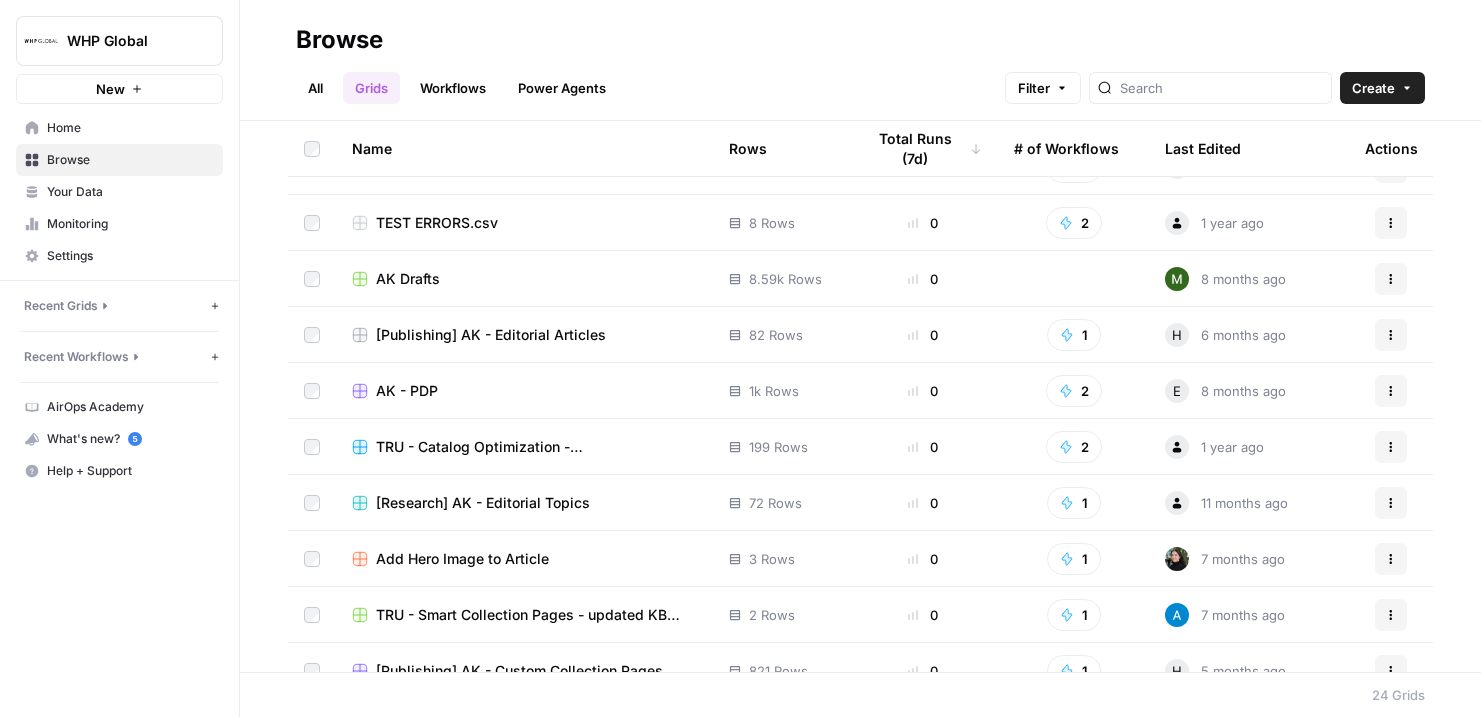 scroll, scrollTop: 421, scrollLeft: 0, axis: vertical 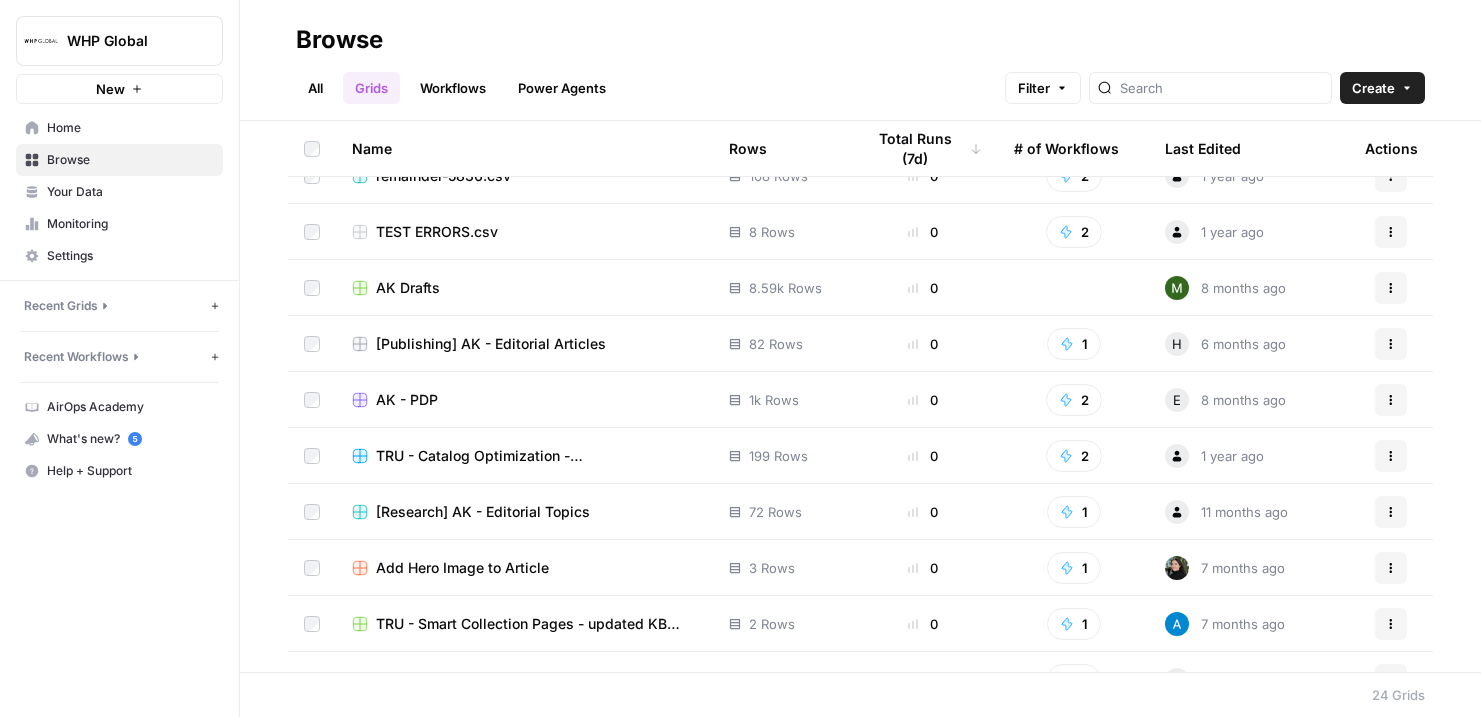 click on "AK - PDP" at bounding box center (407, 400) 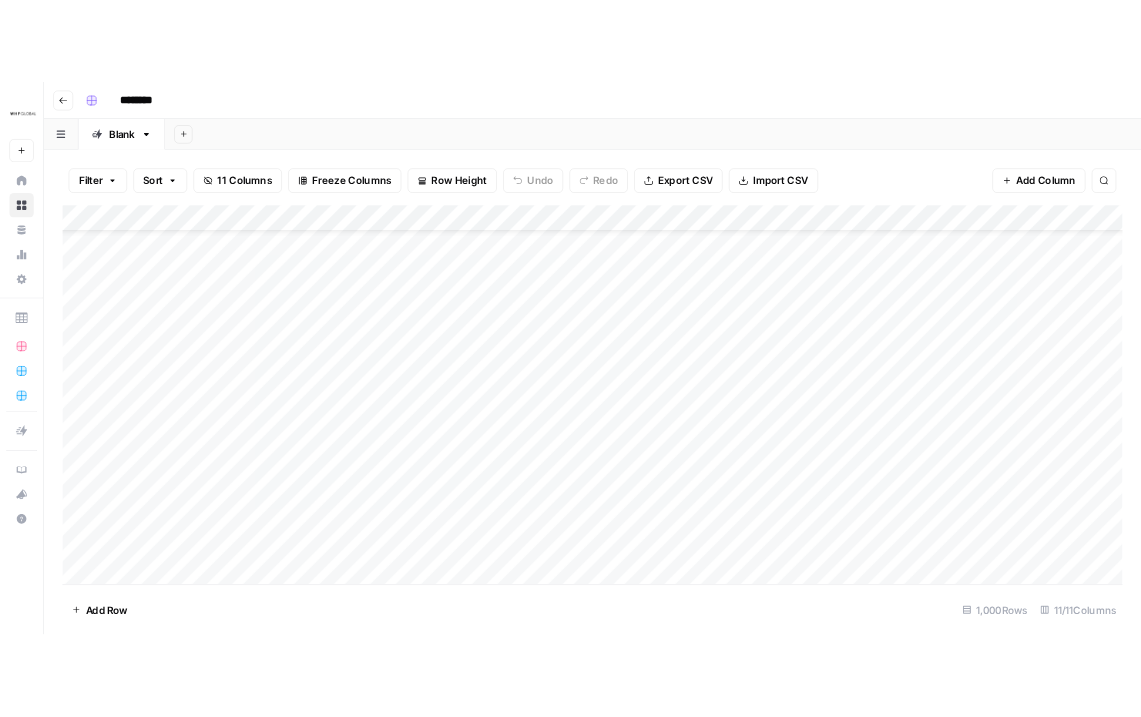 scroll, scrollTop: 0, scrollLeft: 0, axis: both 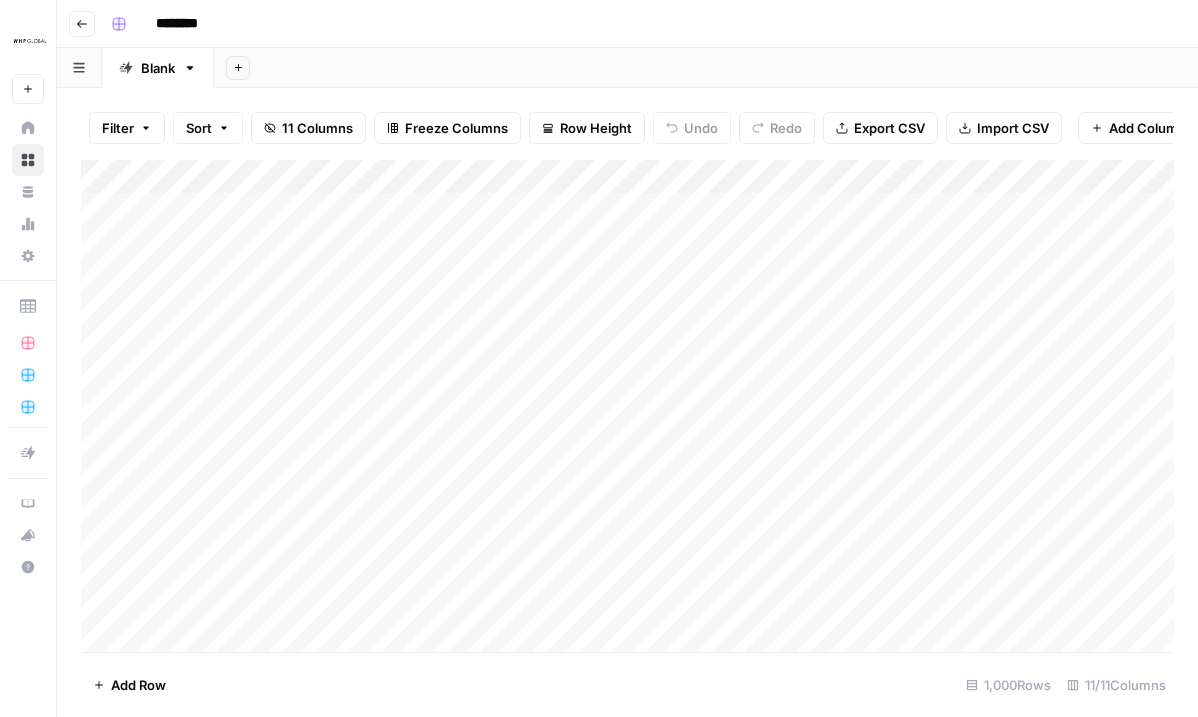 click on "Add Column" at bounding box center (627, 406) 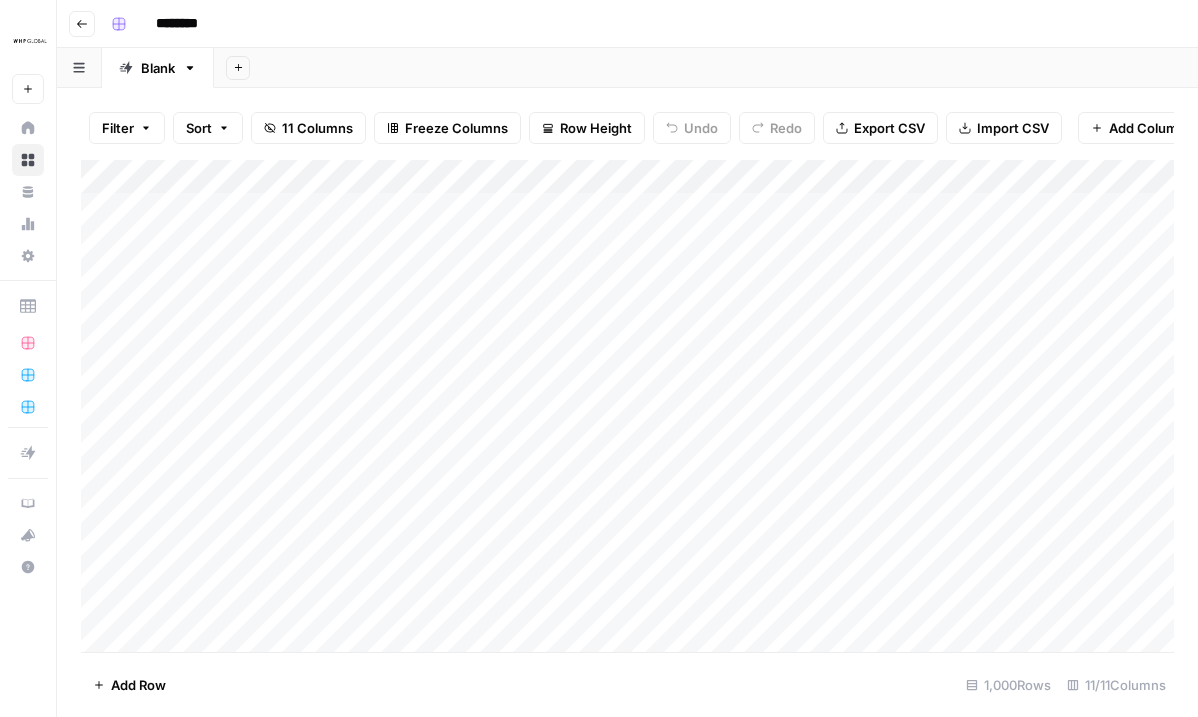 click on "********" at bounding box center (640, 24) 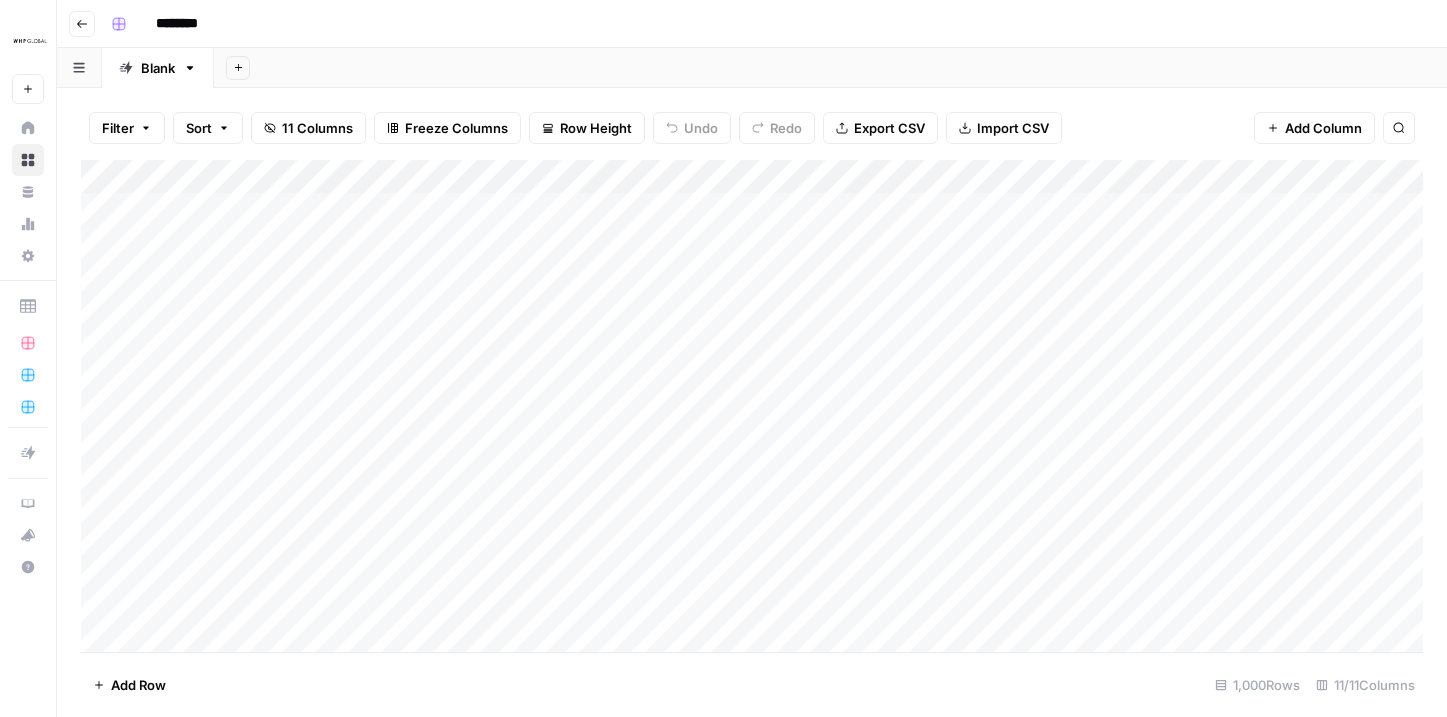 click on "Add Column" at bounding box center (752, 406) 